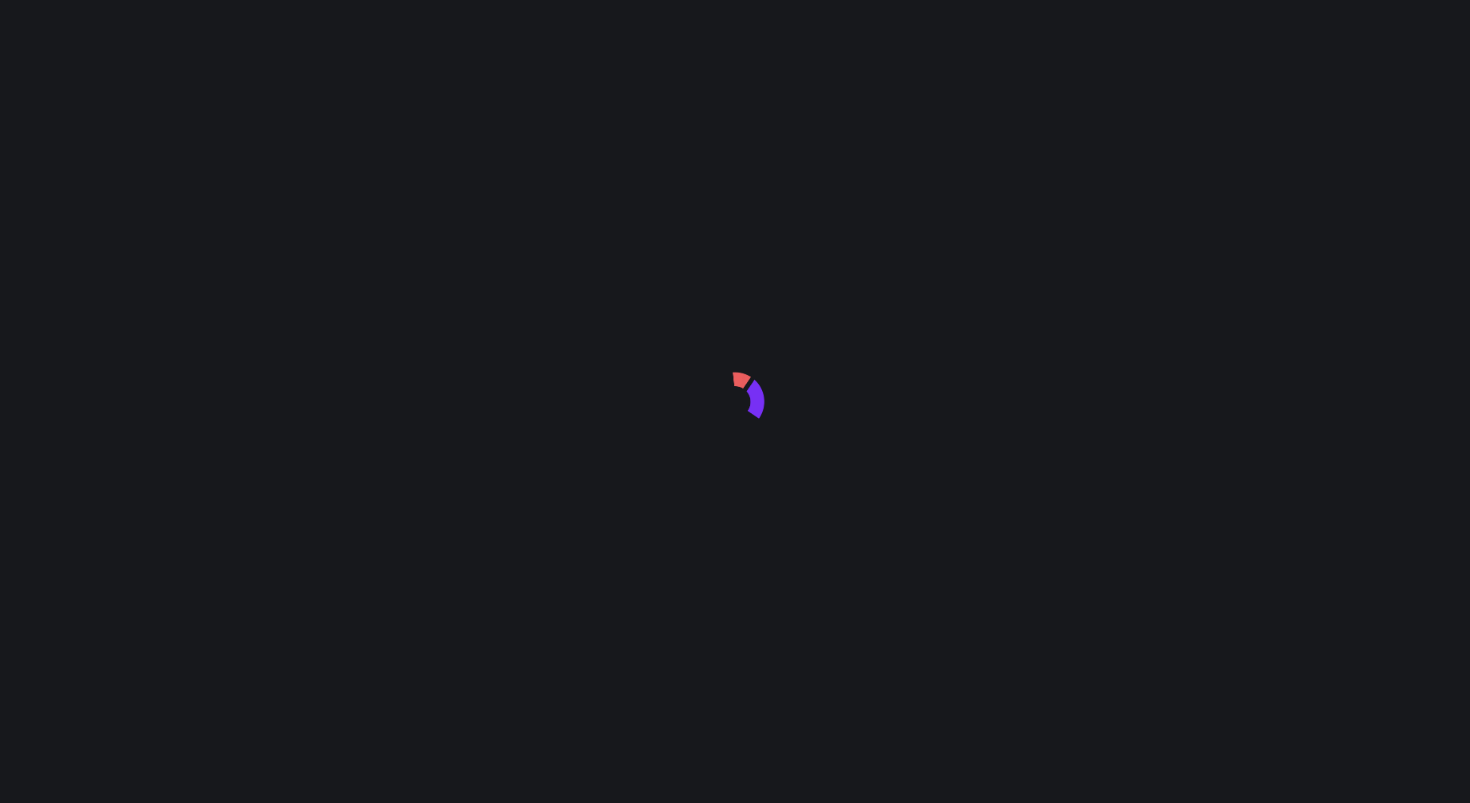 scroll, scrollTop: 0, scrollLeft: 0, axis: both 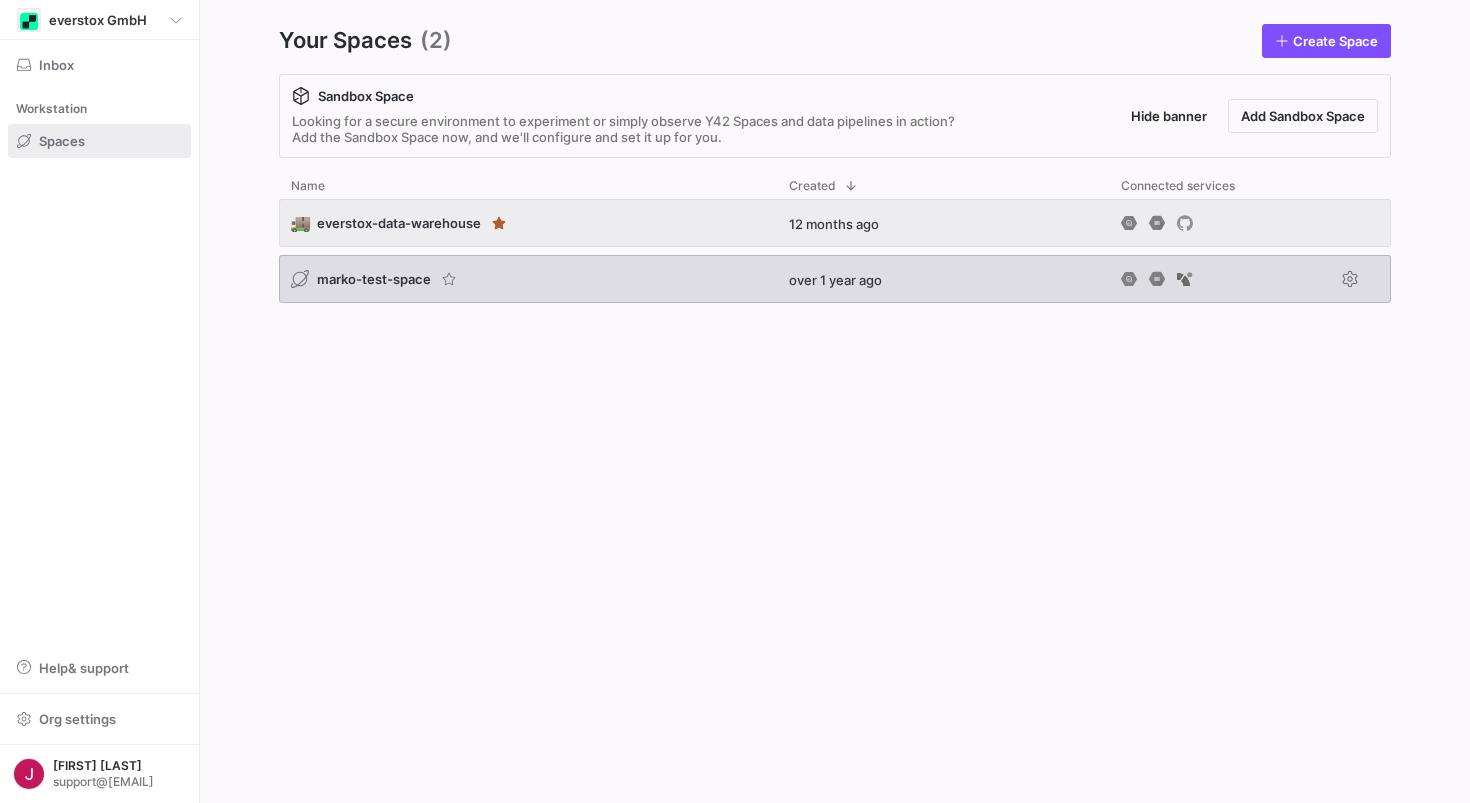 click on "marko-test-space" 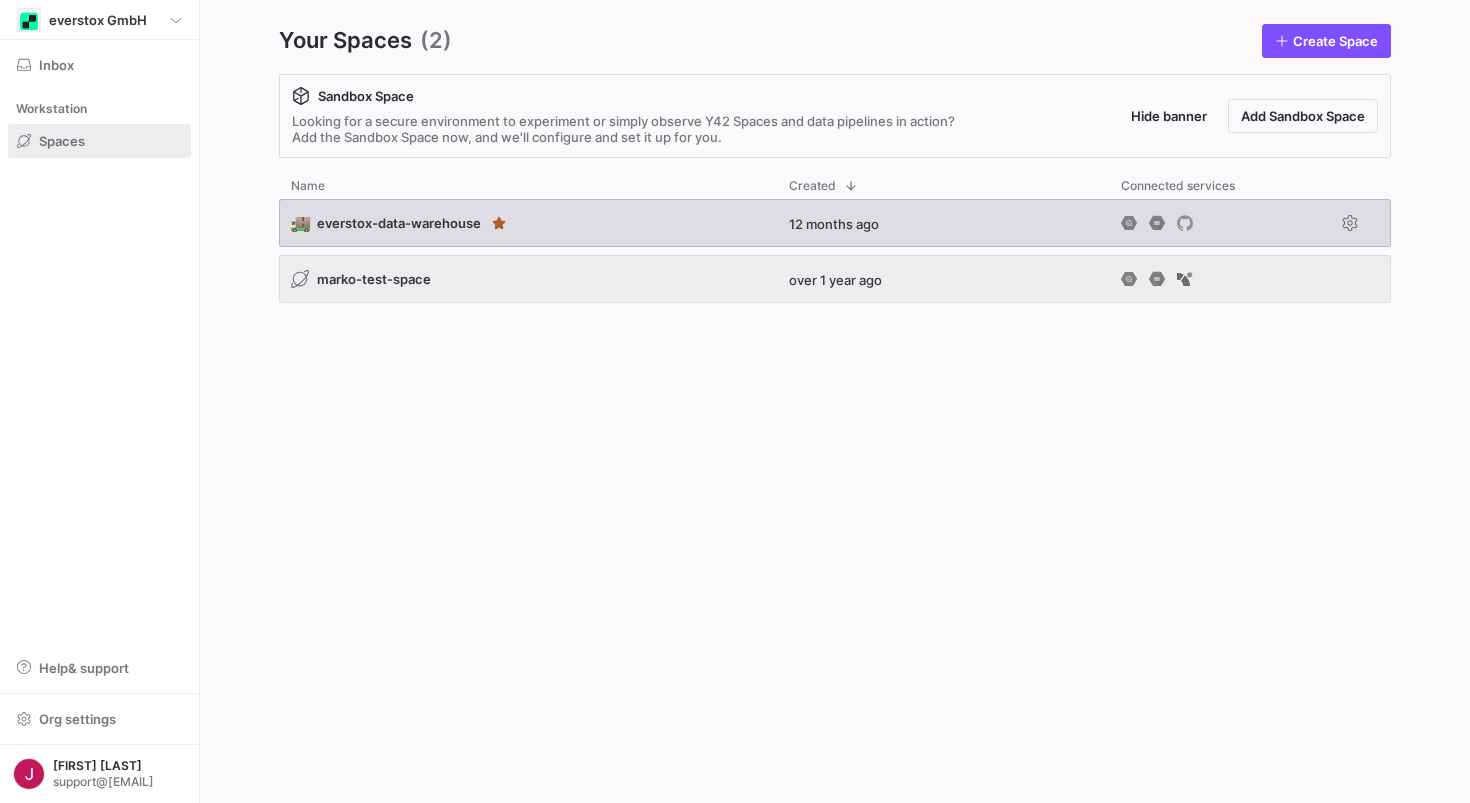 click on "🚚  everstox-data-warehouse" 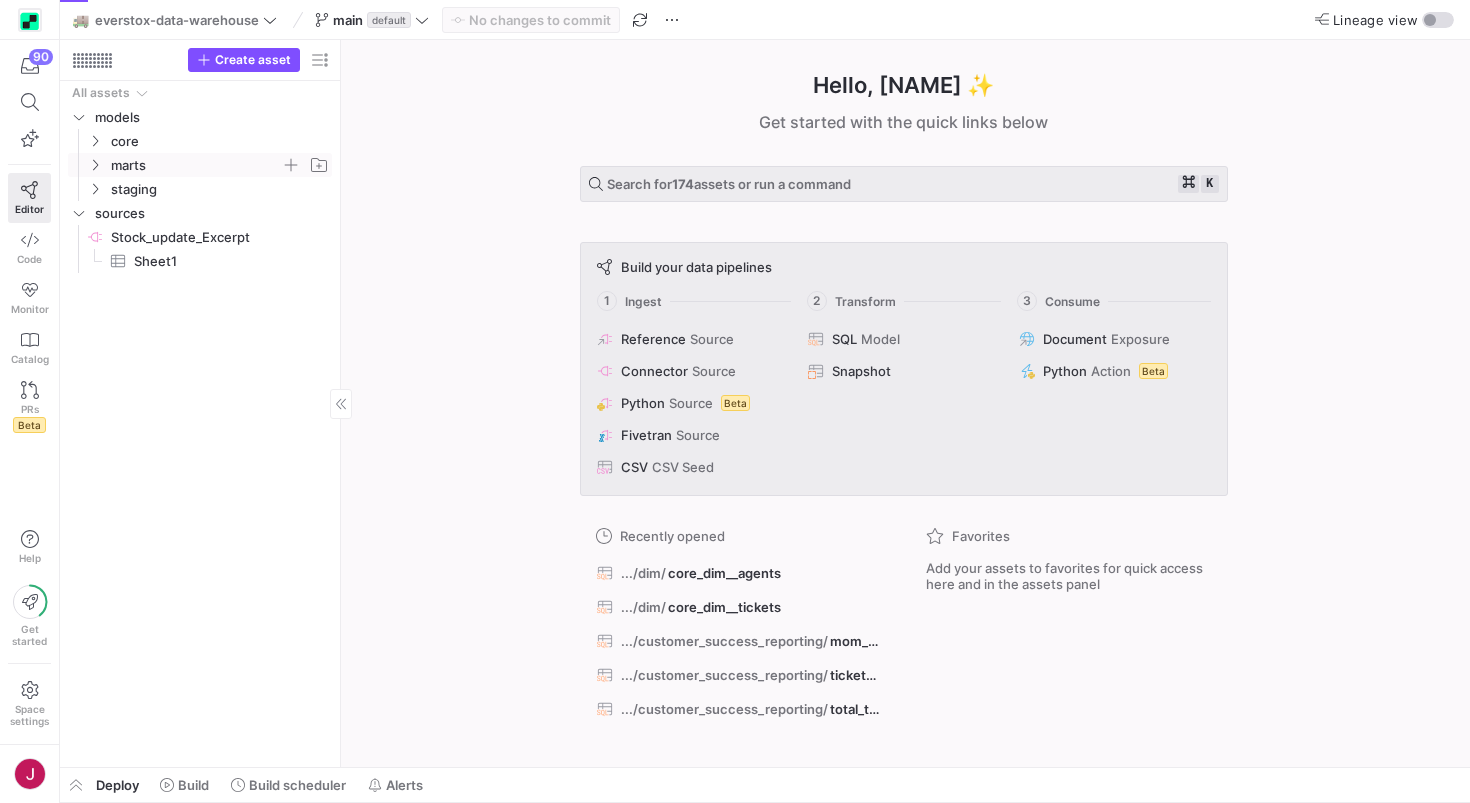 click on "marts" 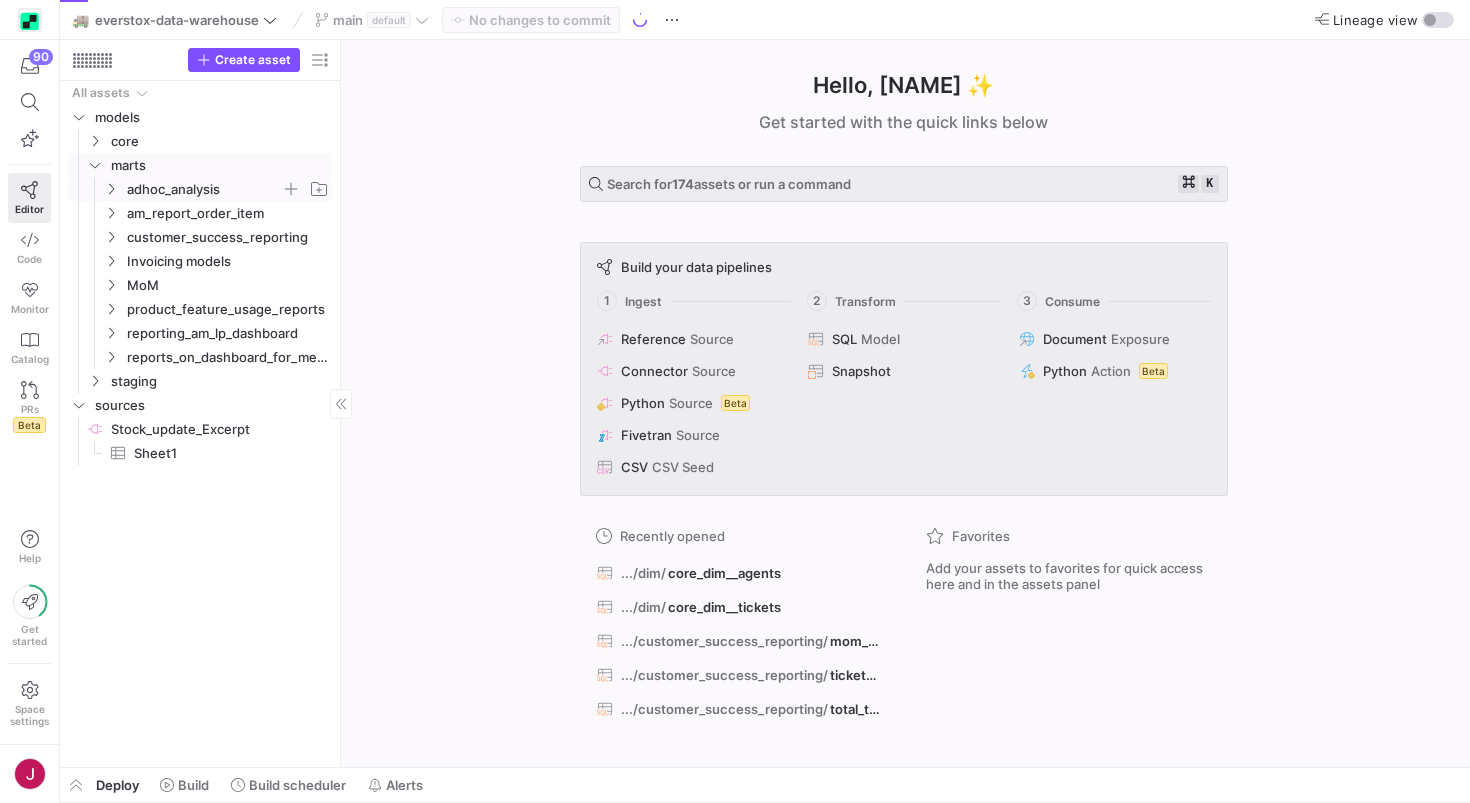 click on "adhoc_analysis" 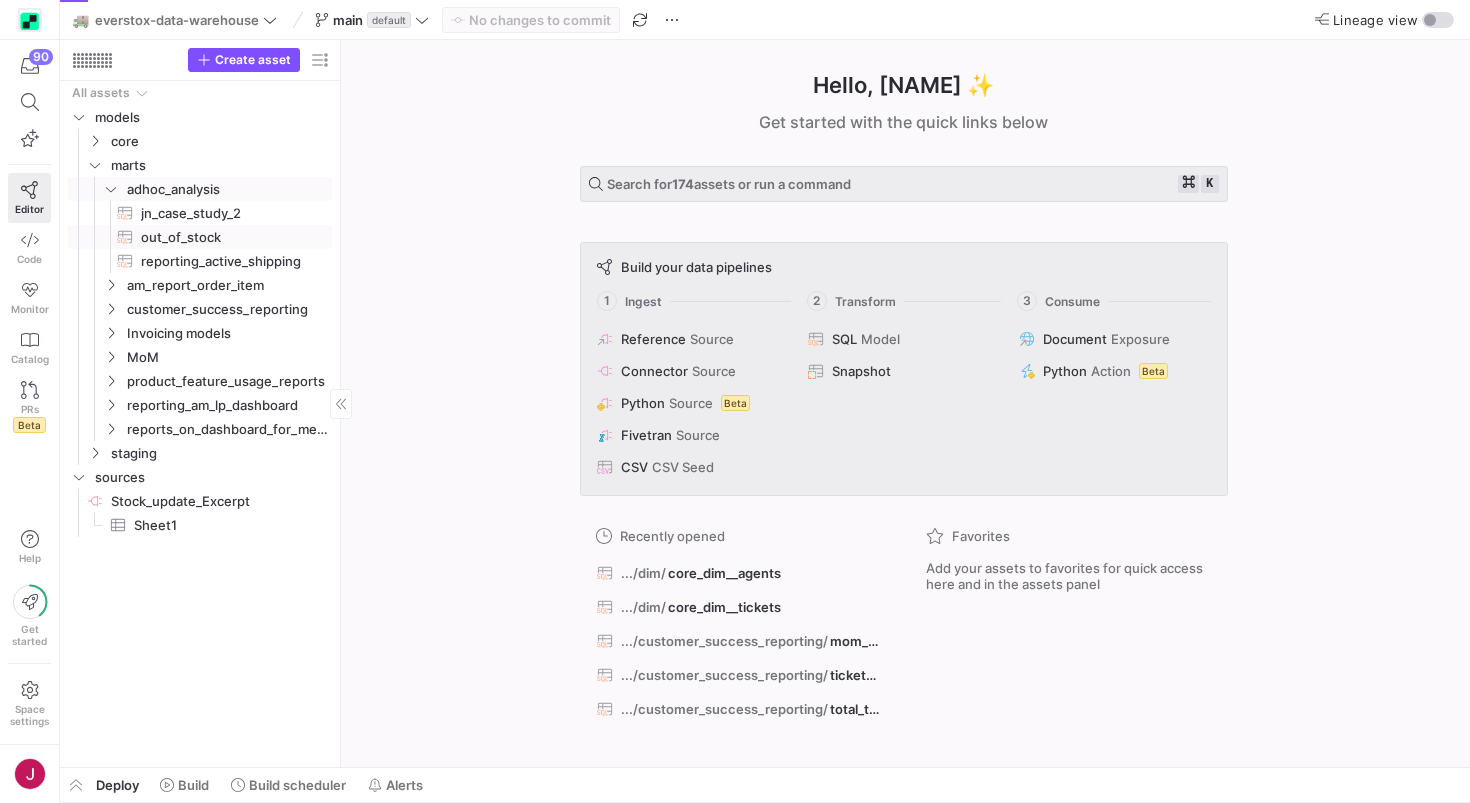 click on "out_of_stock​​​​​​​​​​" 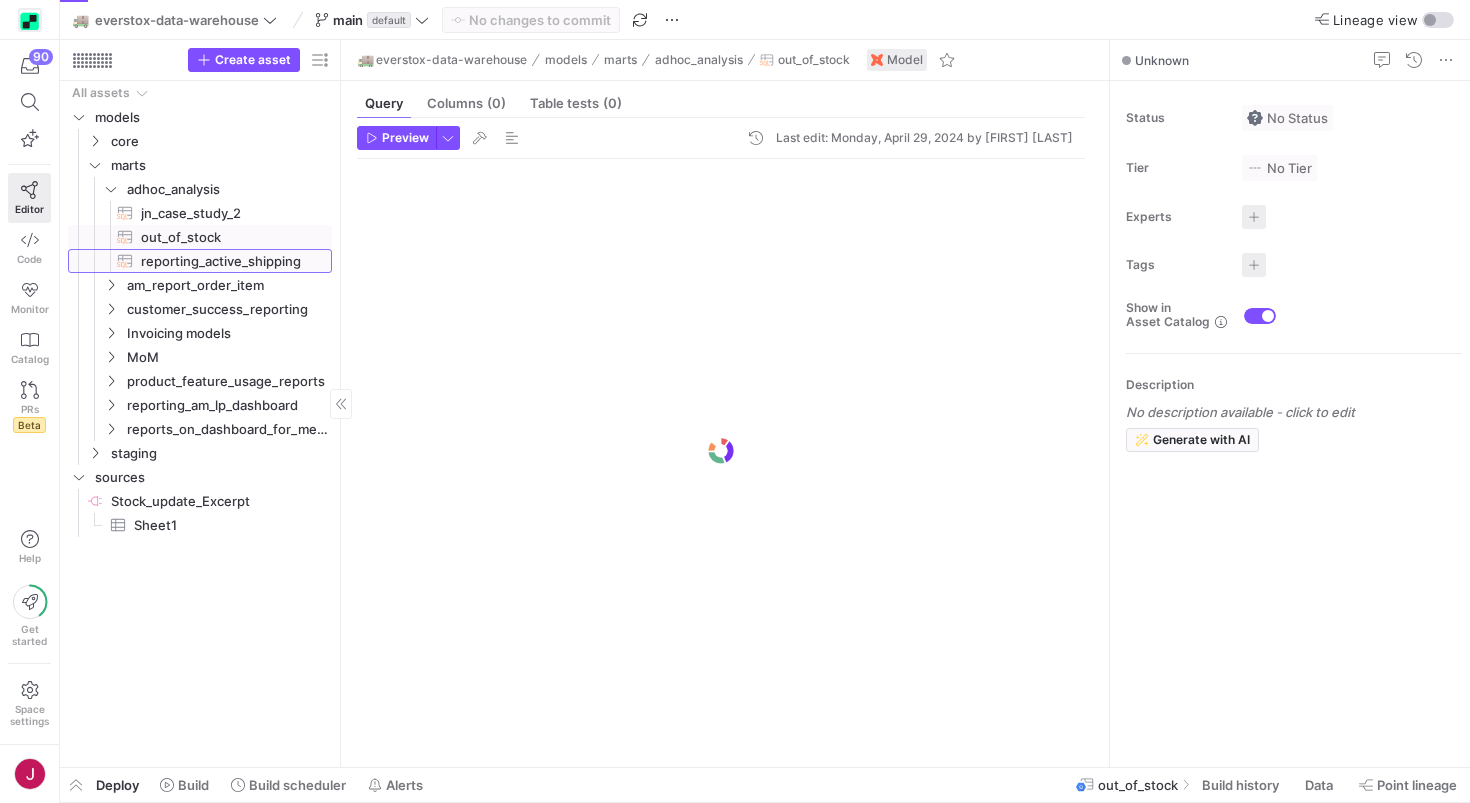 click on "reporting_active_shipping​​​​​​​​​​" 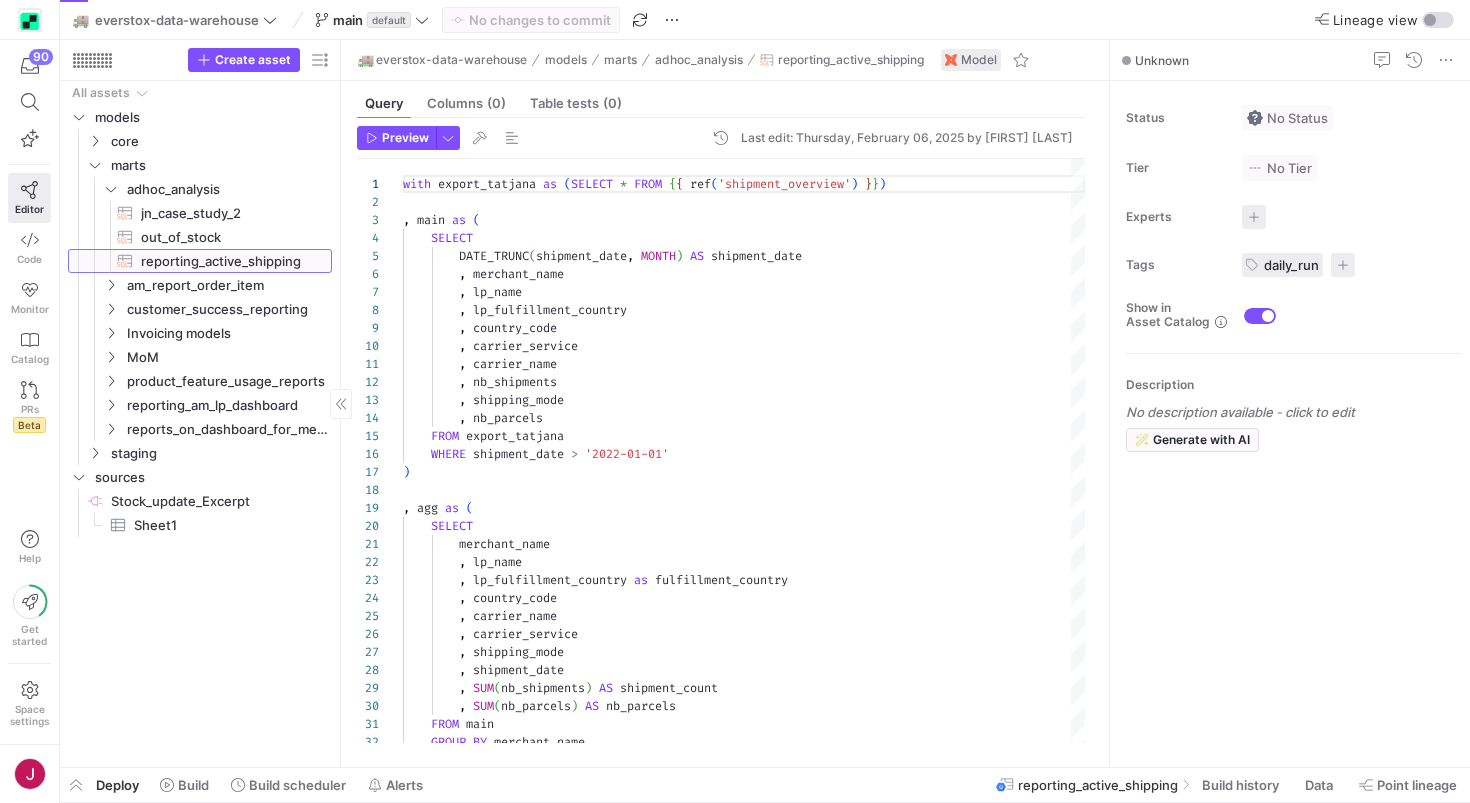 scroll, scrollTop: 180, scrollLeft: 0, axis: vertical 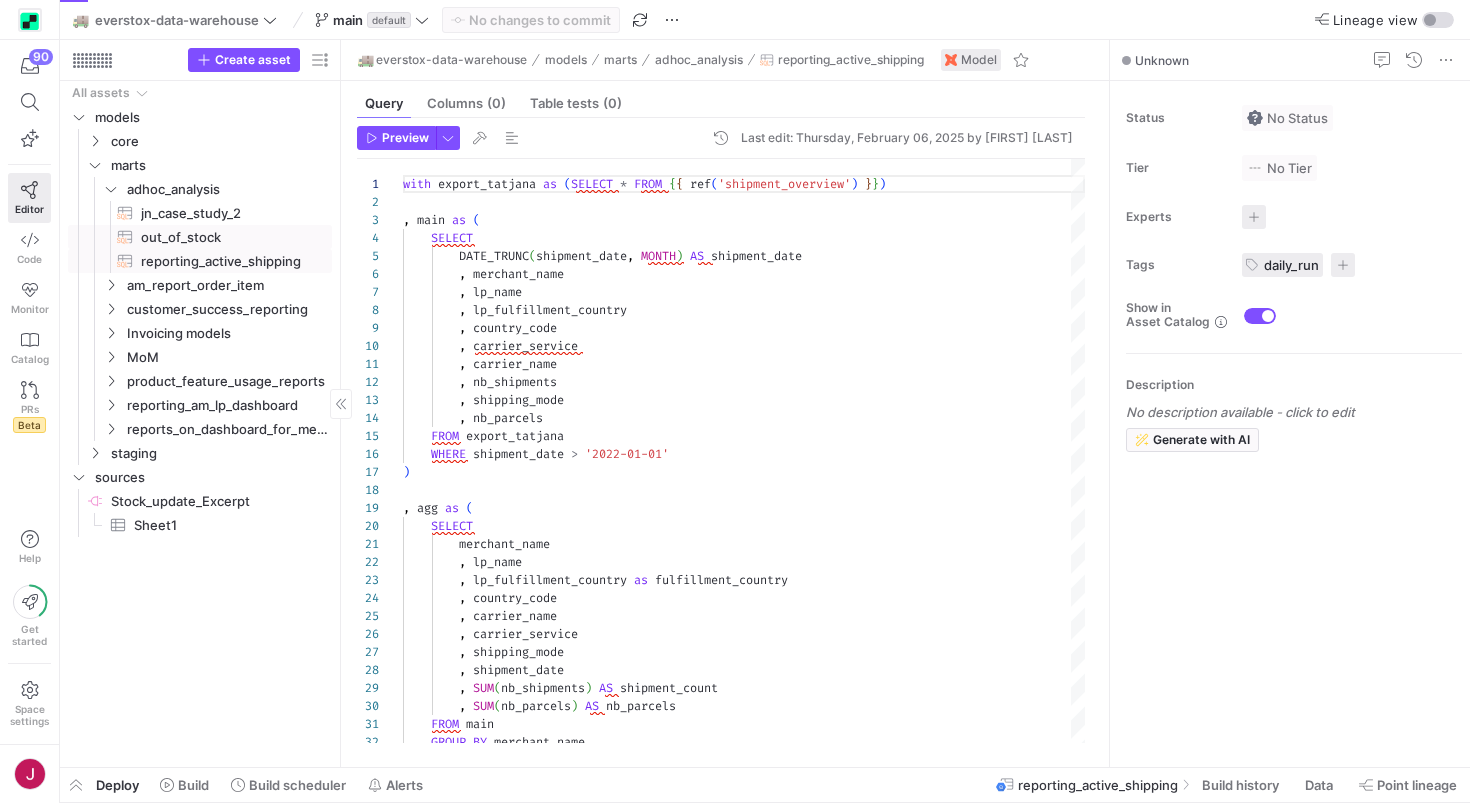 click on "out_of_stock​​​​​​​​​​" 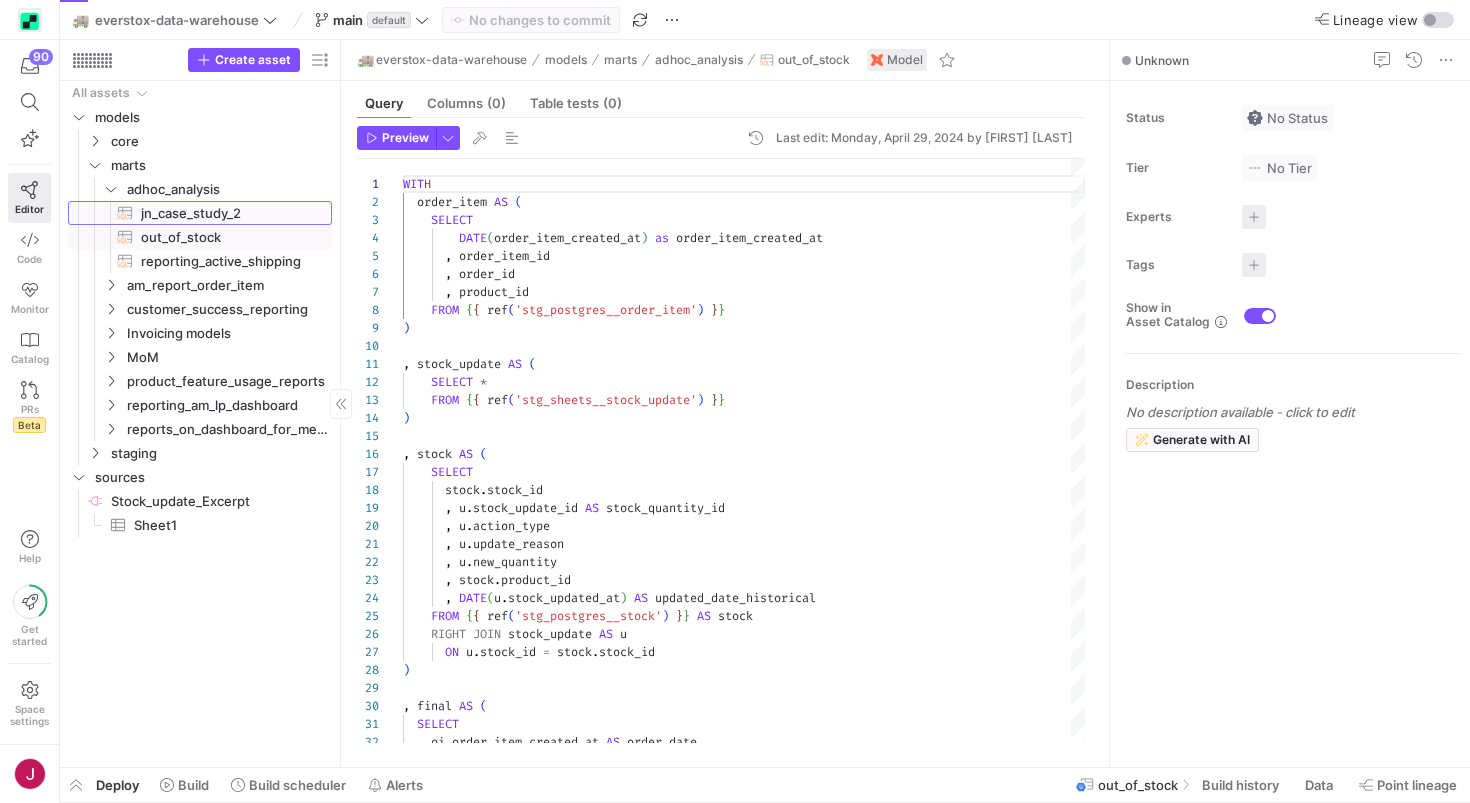 click on "jn_case_study_2​​​​​​​​​​" 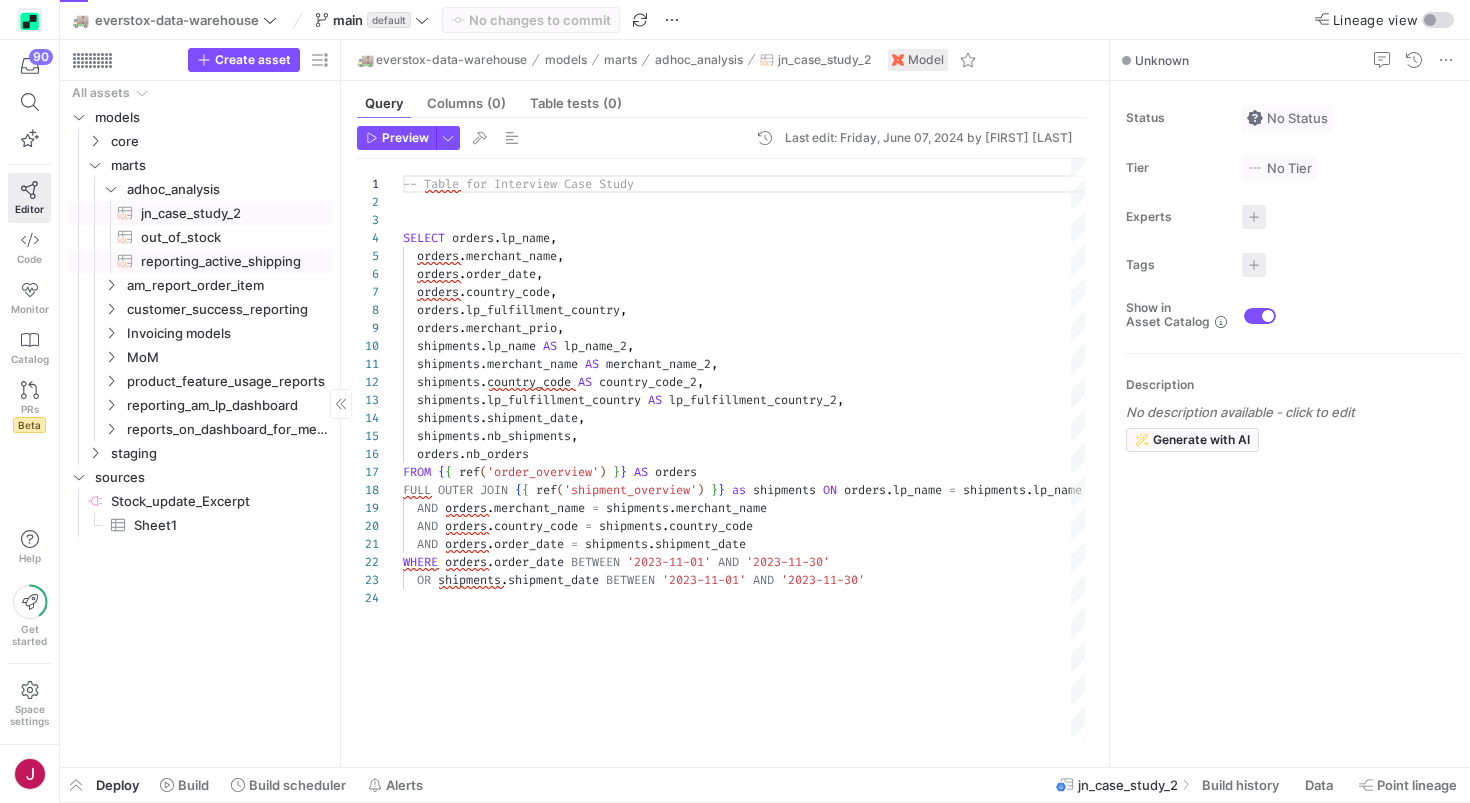 click on "reporting_active_shipping​​​​​​​​​​" 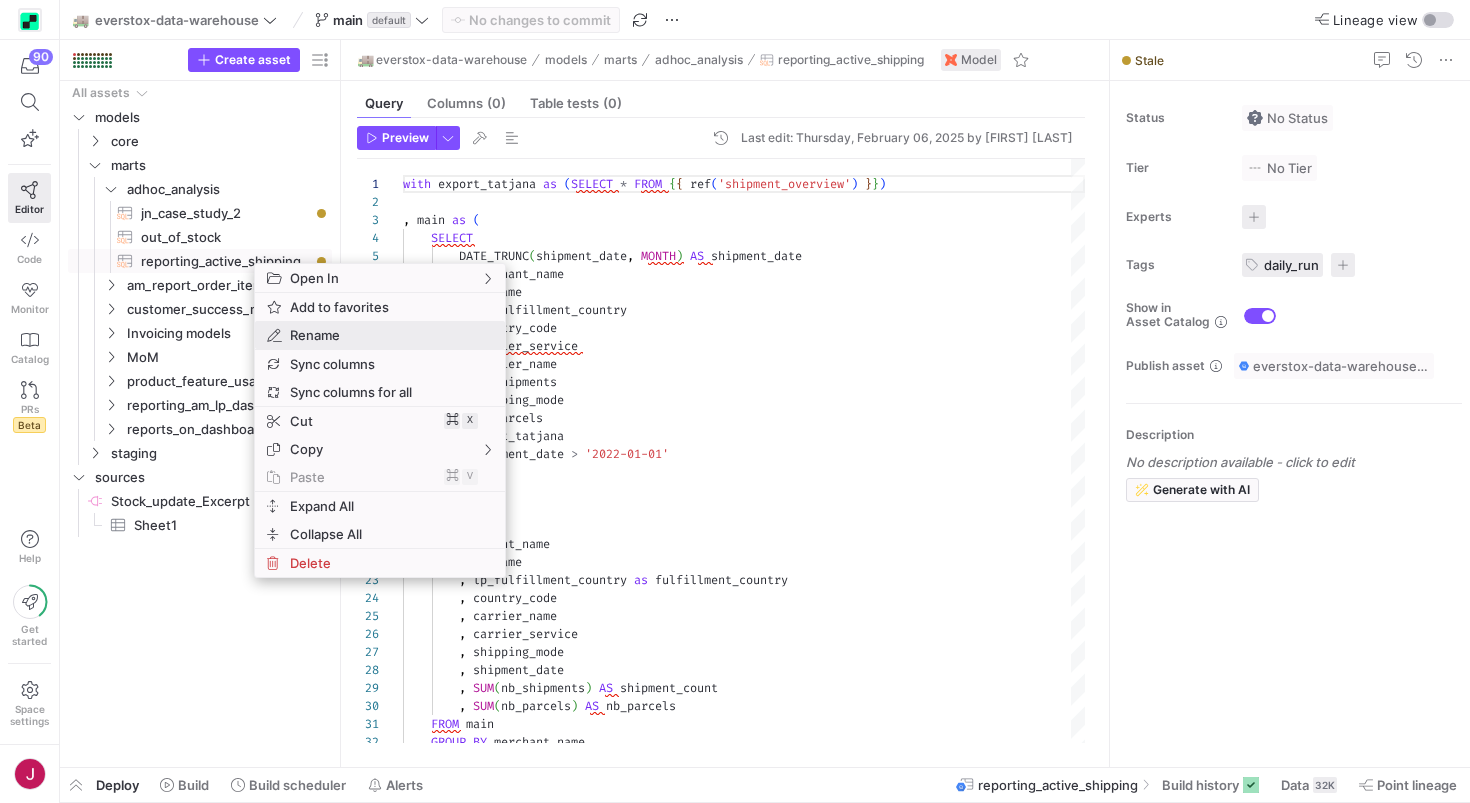 click on "Rename" at bounding box center [363, 335] 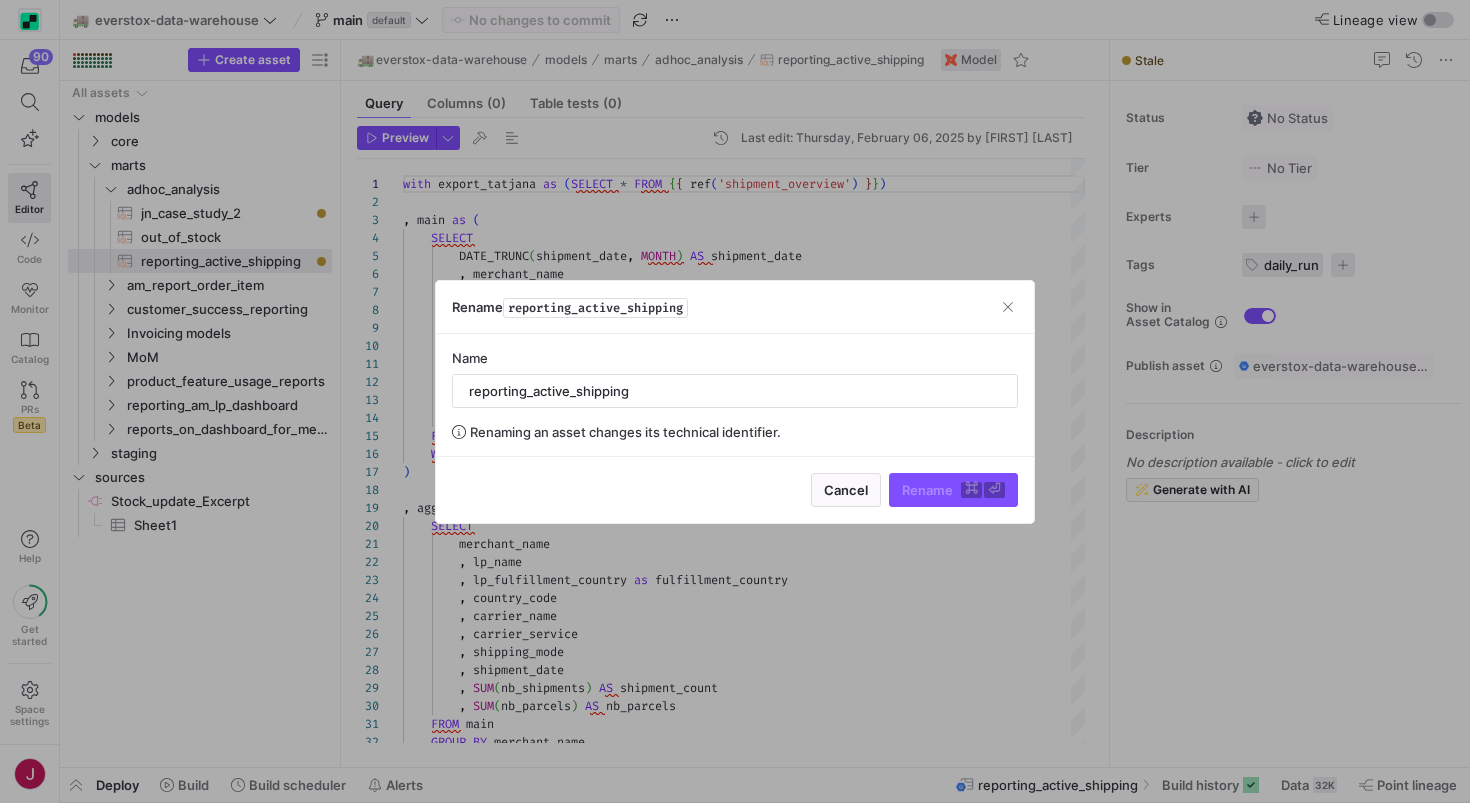 click at bounding box center (735, 401) 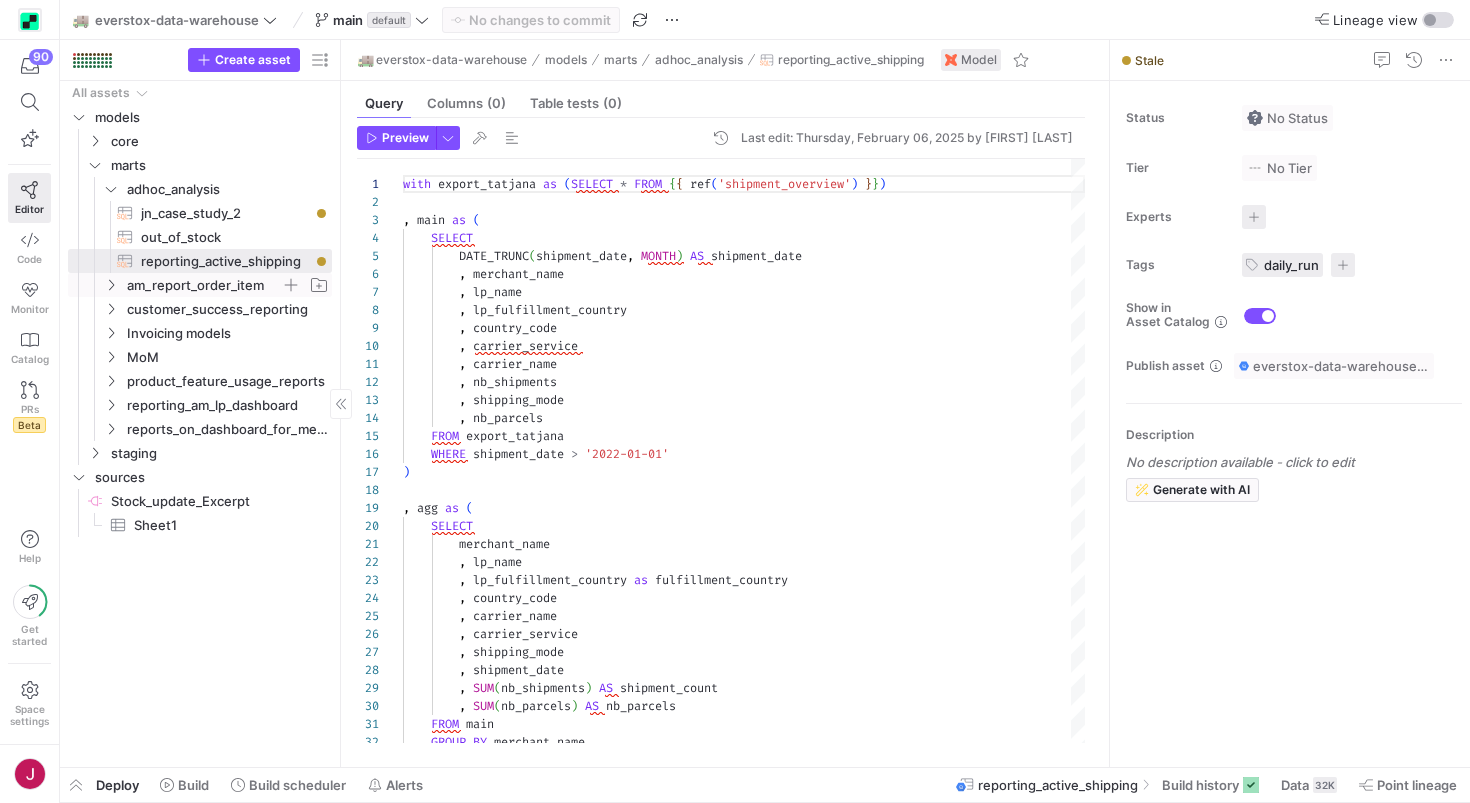 click on "am_report_order_item" 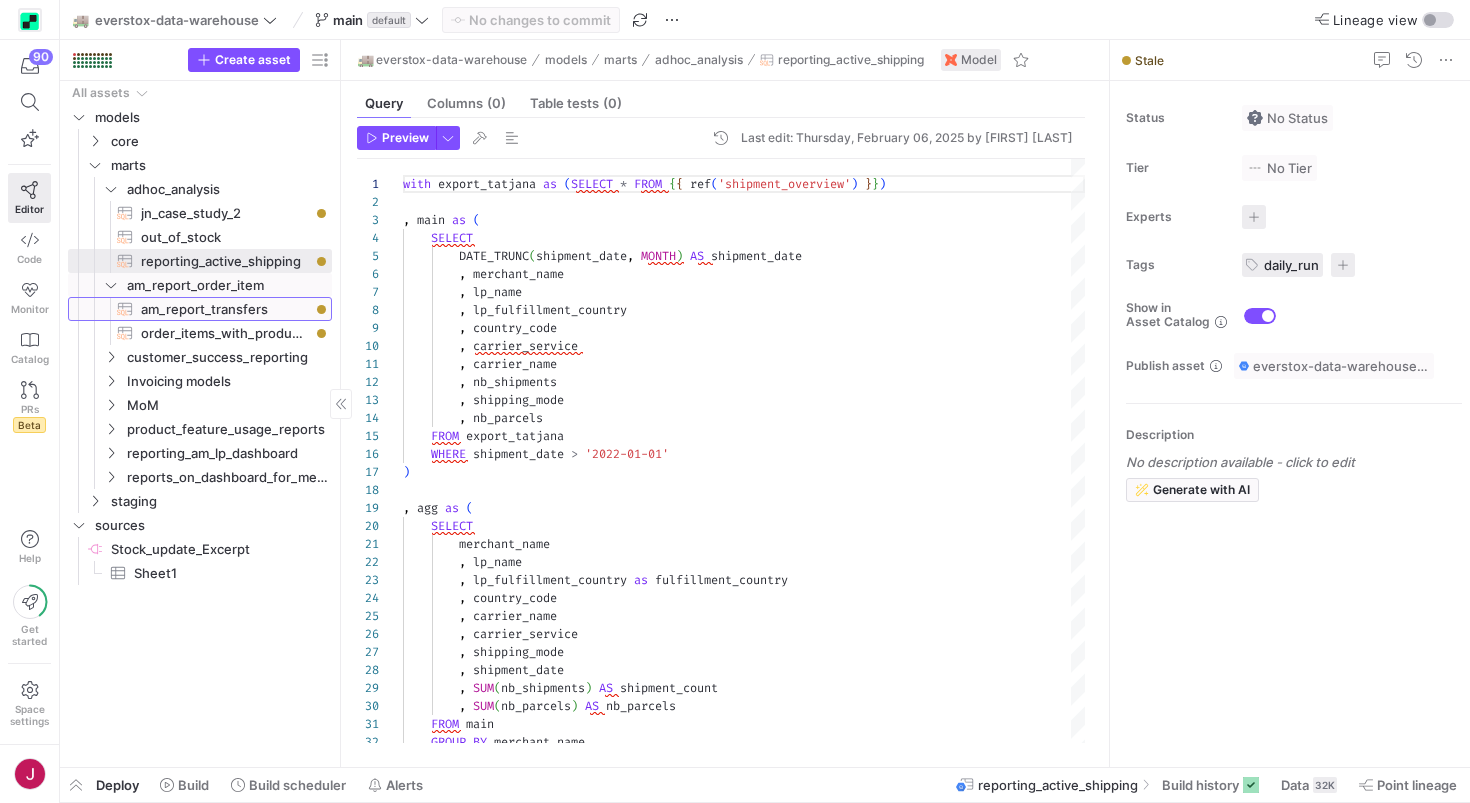 click on "am_report_transfers​​​​​​​​​​" 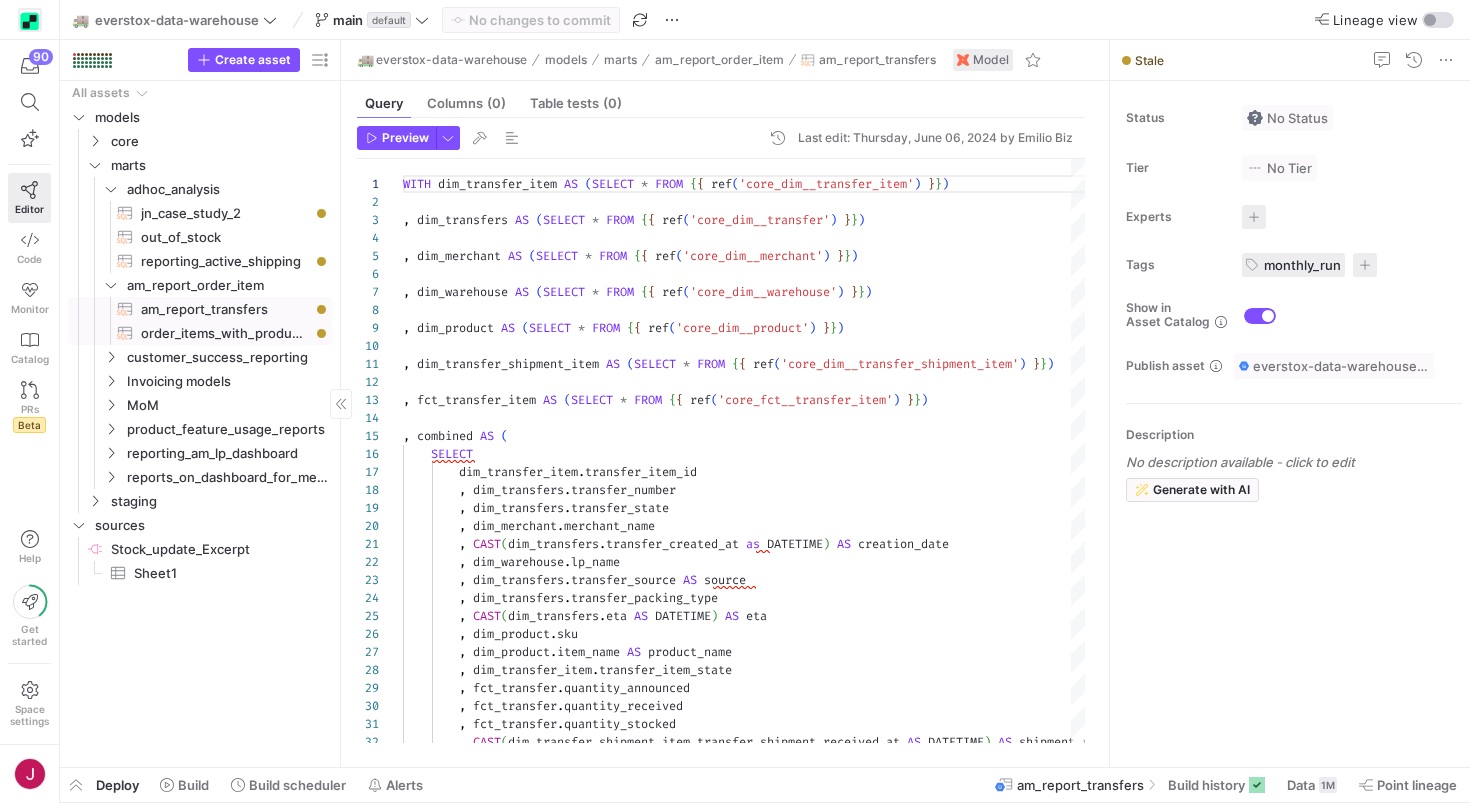 click on "order_items_with_products_per_merchant​​​​​​​​​​" 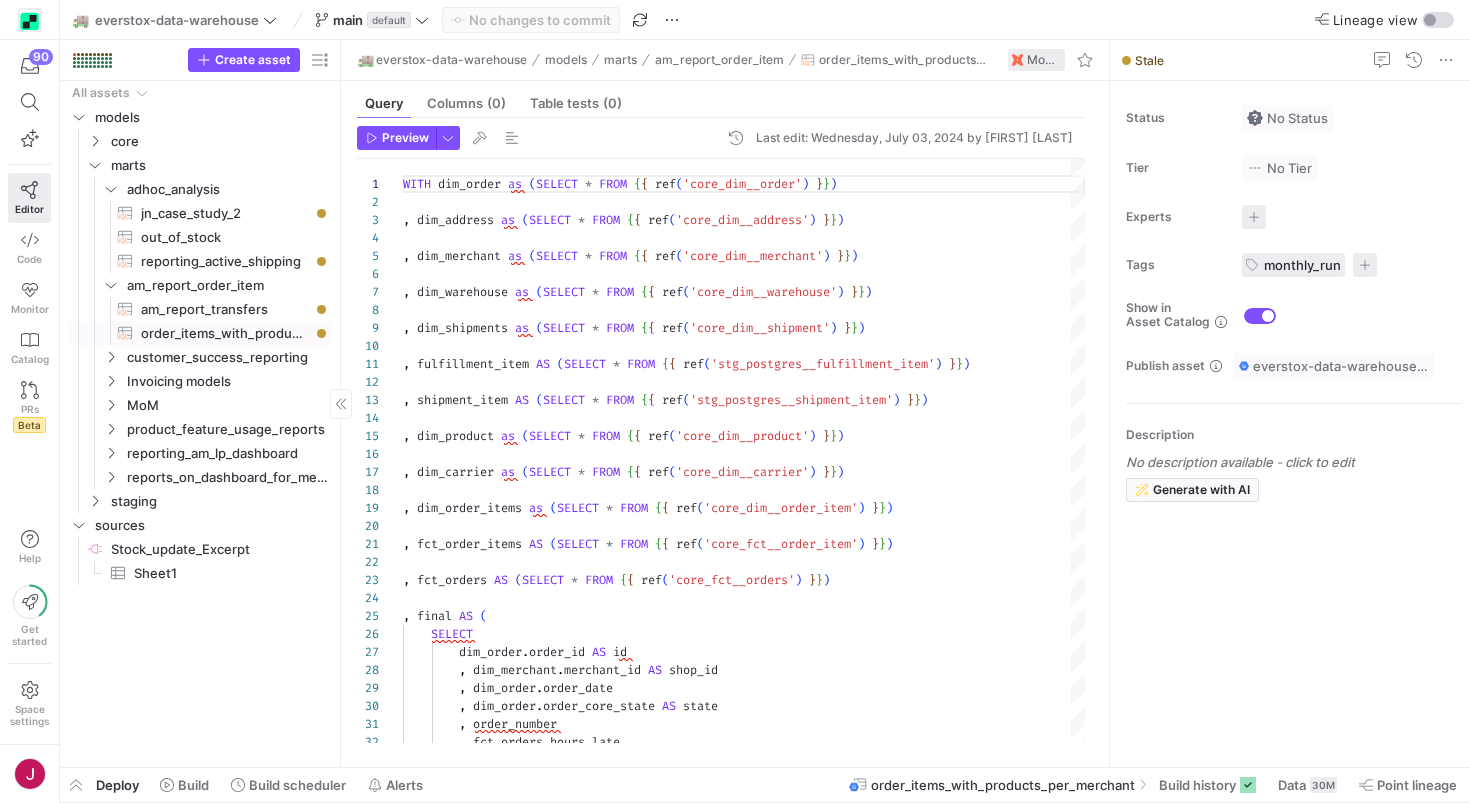 click on "All assets   models   core   marts   staging   sources
Stock_update_Excerpt​​​​​​​​
Sheet1​​​​​​​​​   adhoc_analysis   am_report_order_item   customer_success_reporting   Invoicing models   MoM   product_feature_usage_reports   reporting_am_lp_dashboard   reports_on_dashboard_for_merchant
jn_case_study_2​​​​​​​​​​
out_of_stock​​​​​​​​​​
reporting_active_shipping​​​​​​​​​​
am_report_transfers​​​​​​​​​​
order_items_with_products_per_merchant​​​​​​​​​​" 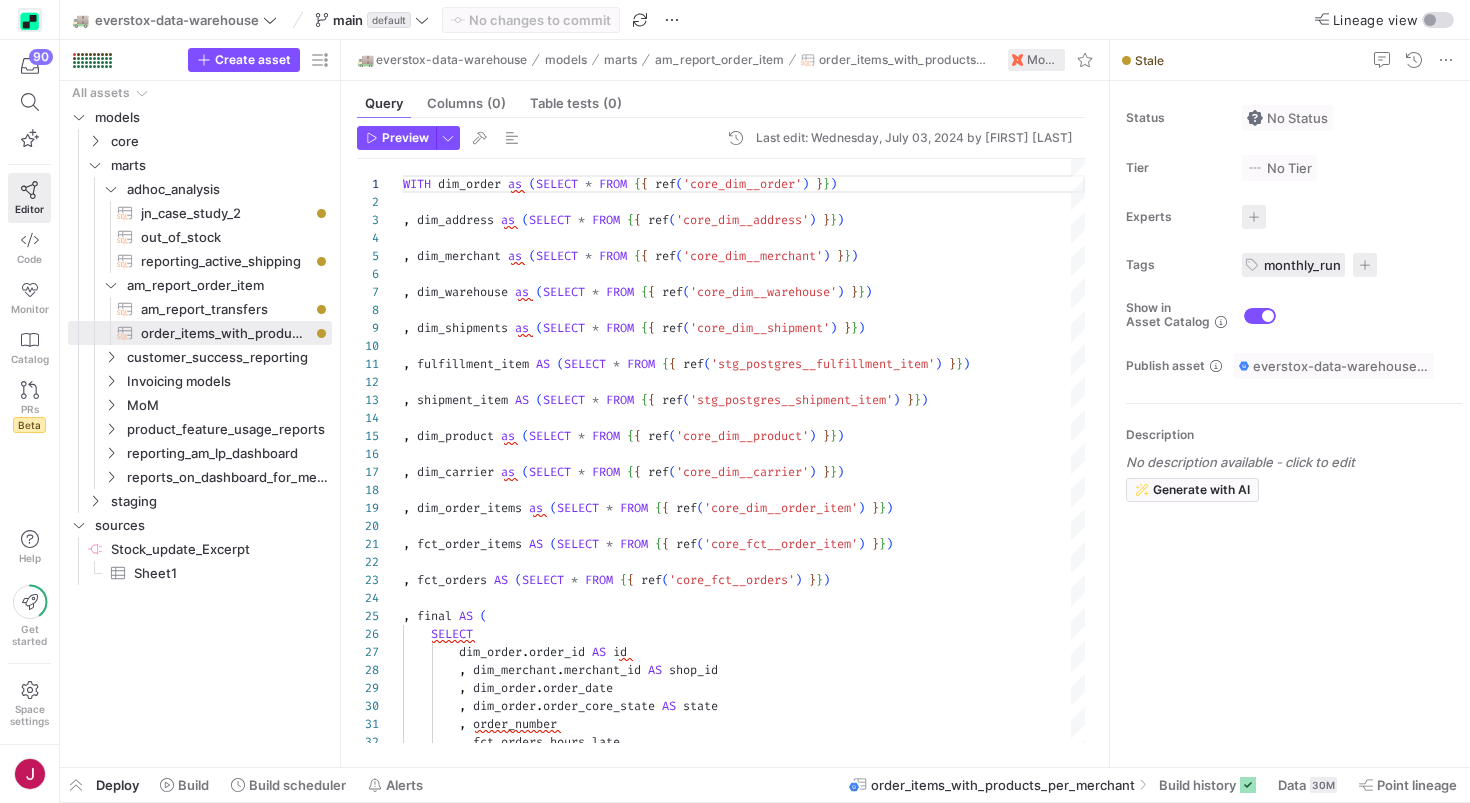 click on "Preview Last edit: Wednesday, July 03, 2024 by [FIRST] [LAST] 1 2 3 4 5 6 7 8 9 10 11 12 13 14 15 16 17 18 19 20 21 22 23 24 25 26 27 28 29 30 31 32 WITH   dim_order   as   ( SELECT   *   FROM   { {   ref ( 'core_dim__order' )   } } ) ,   dim_address   as   ( SELECT   *   FROM   { {   ref ( 'core_dim__address' )   } } ) ,   dim_merchant   as   ( SELECT   *   FROM   { {   ref ( 'core_dim__merchant' )   } } ) ,   dim_warehouse   as   ( SELECT   *   FROM   { {   ref ( 'core_dim__warehouse' )   } } ) ,   dim_shipments   as   ( SELECT   *   FROM   { {   ref ( 'core_dim__shipment' )   } } ) ,   fulfillment_item   AS   ( SELECT   *   FROM   { {   ref ( 'stg_postgres__fulfillment_item' )   } } ) ,   shipment_item   AS   ( SELECT   *   FROM   { {   ref ( 'stg_postgres__shipment_item' )   } } ) ,   dim_product   as   ( SELECT   *   FROM   { {   ref ( 'core_dim__product' )   } } ) ,   dim_carrier   as   ( SELECT   *   FROM   { {   ref ( )   } } ) ,   (" at bounding box center [721, 434] 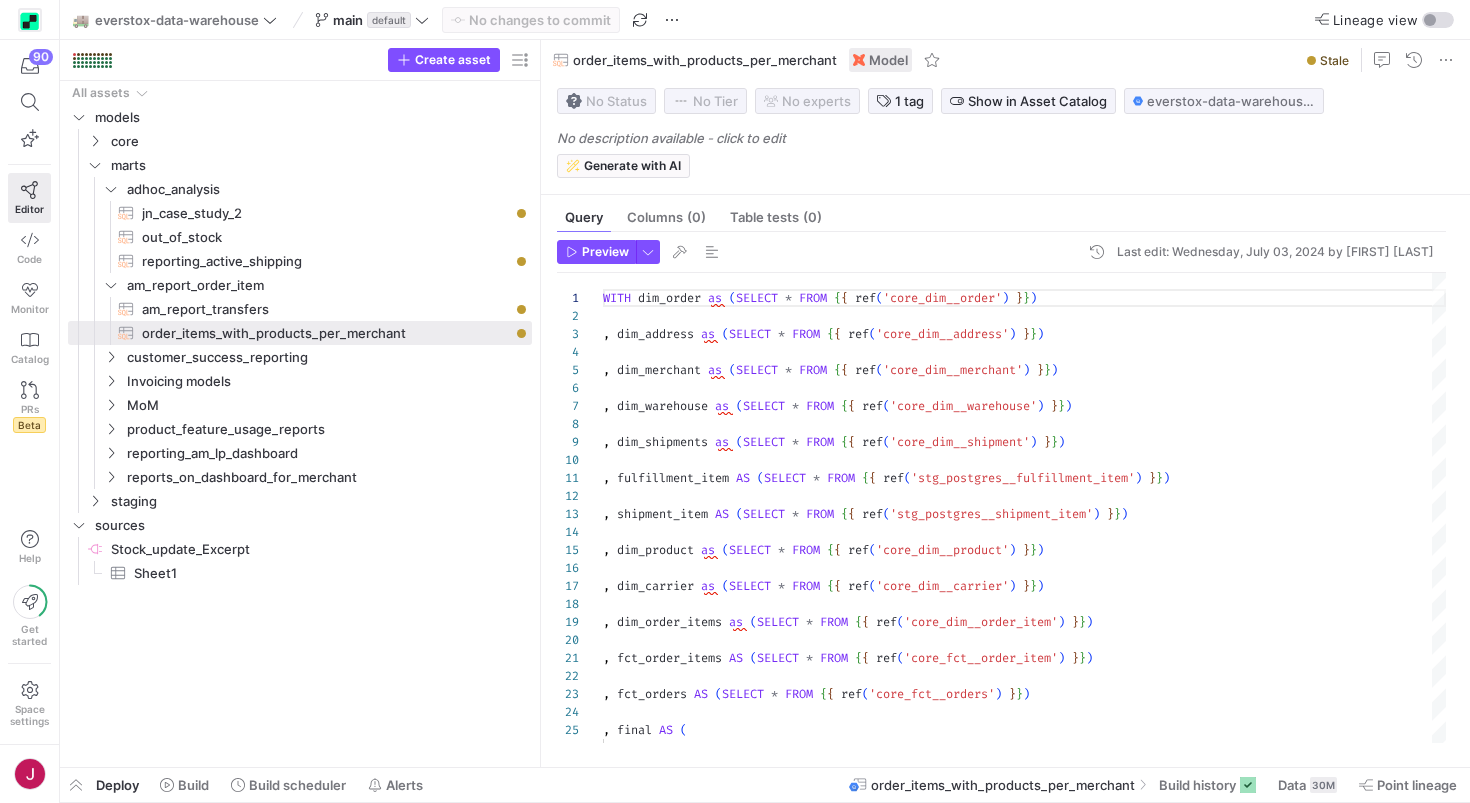 drag, startPoint x: 339, startPoint y: 292, endPoint x: 620, endPoint y: 272, distance: 281.71085 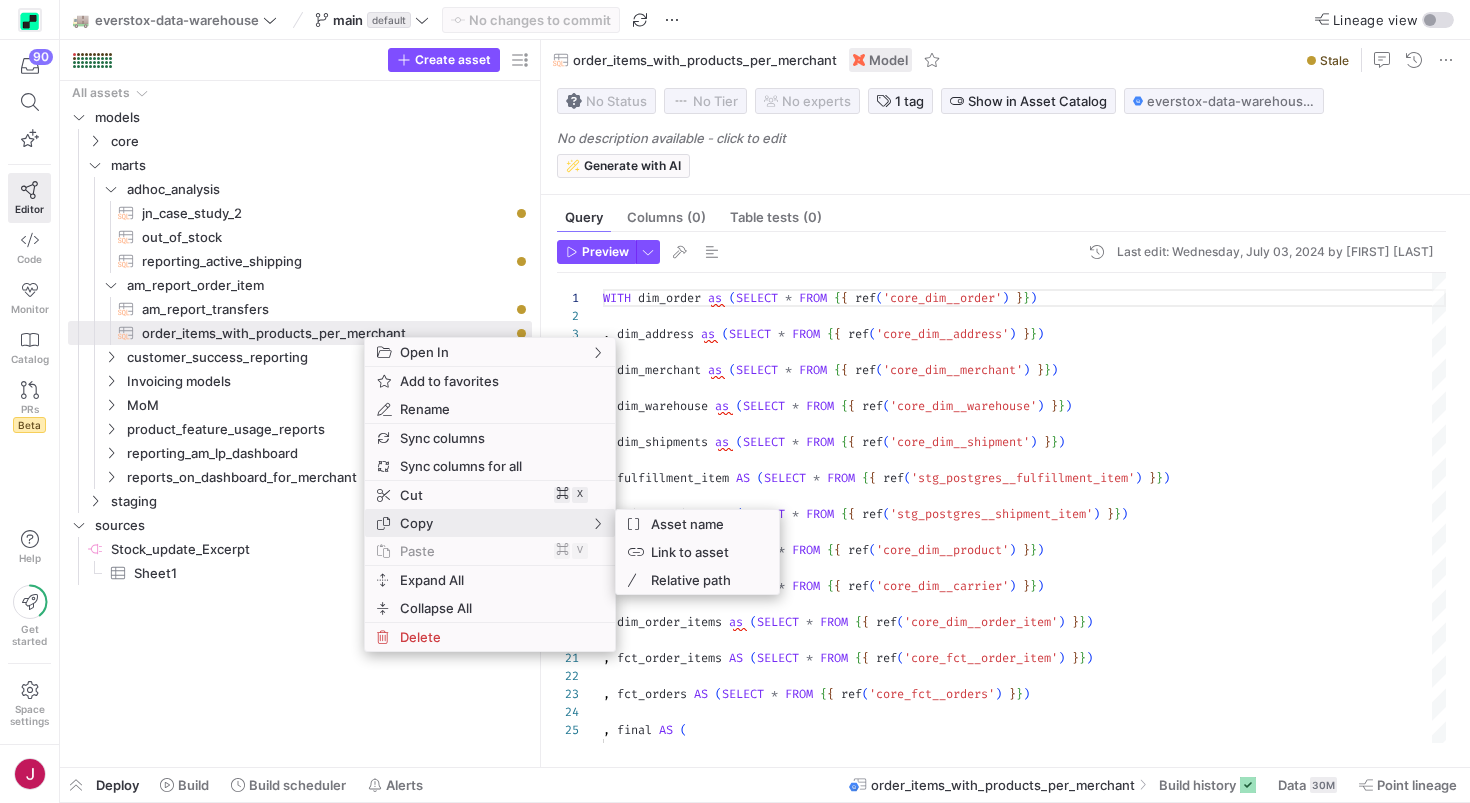click on "Copy" at bounding box center (473, 523) 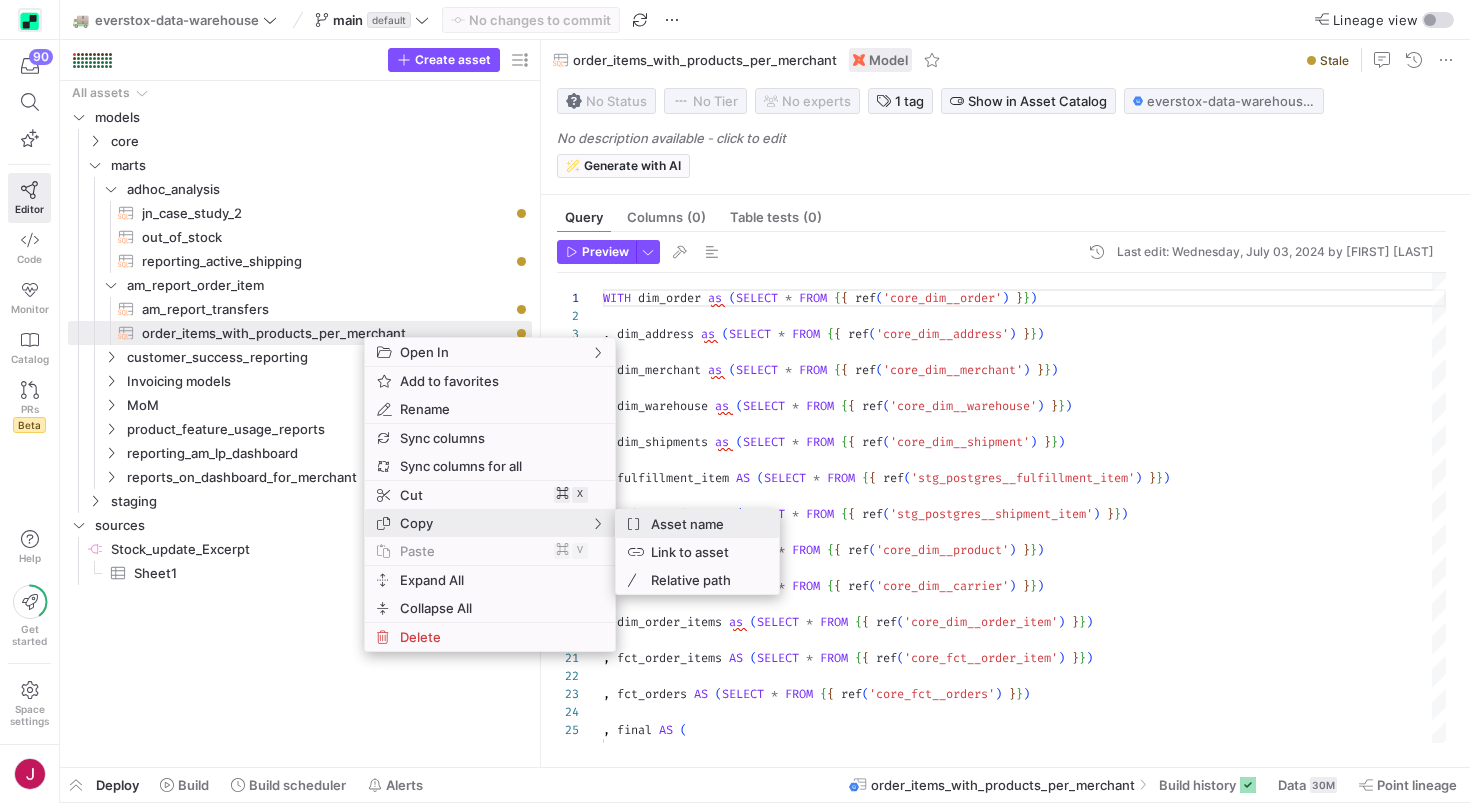 click on "Asset name" at bounding box center [703, 524] 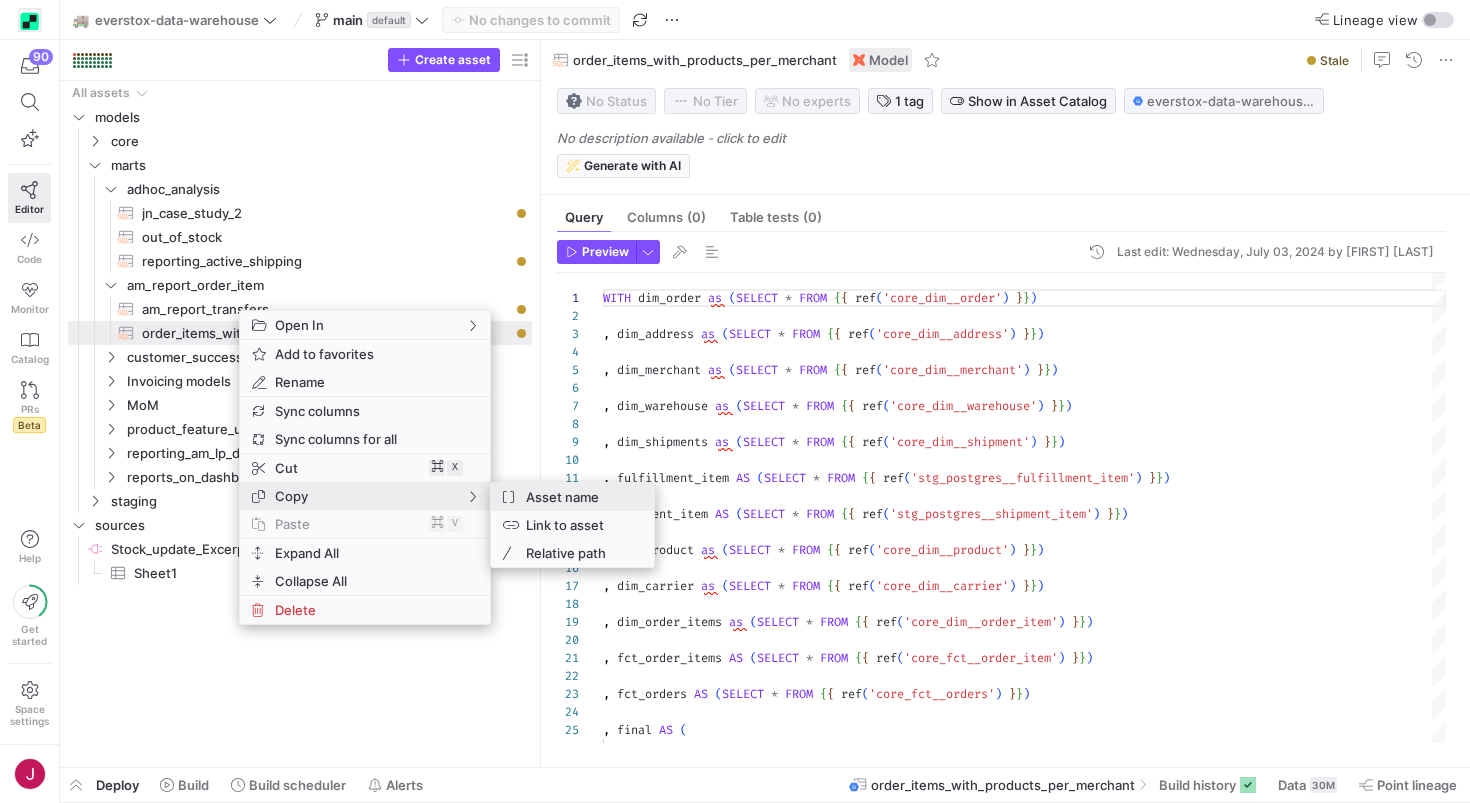 click on "Asset name" at bounding box center [578, 497] 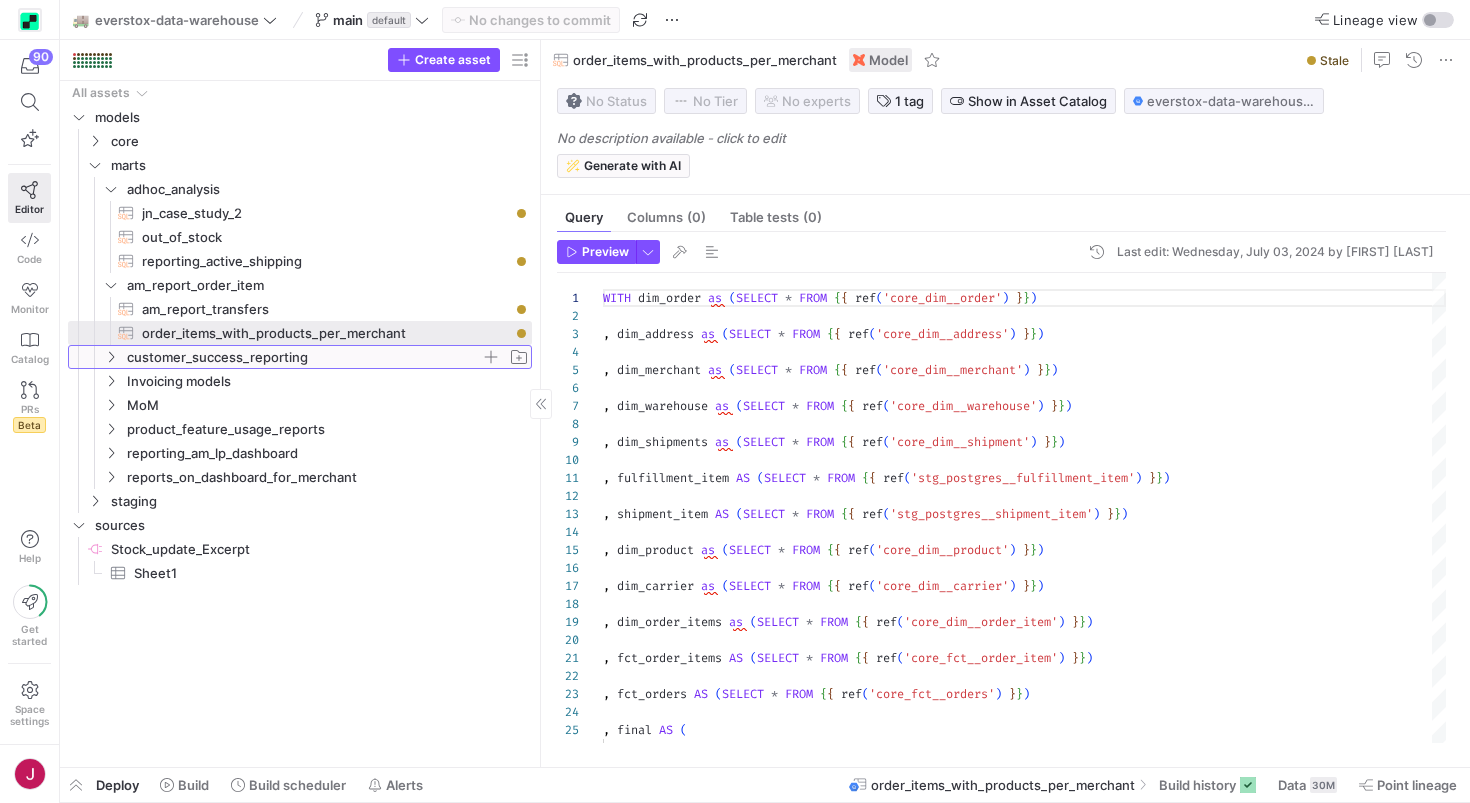 click on "customer_success_reporting" 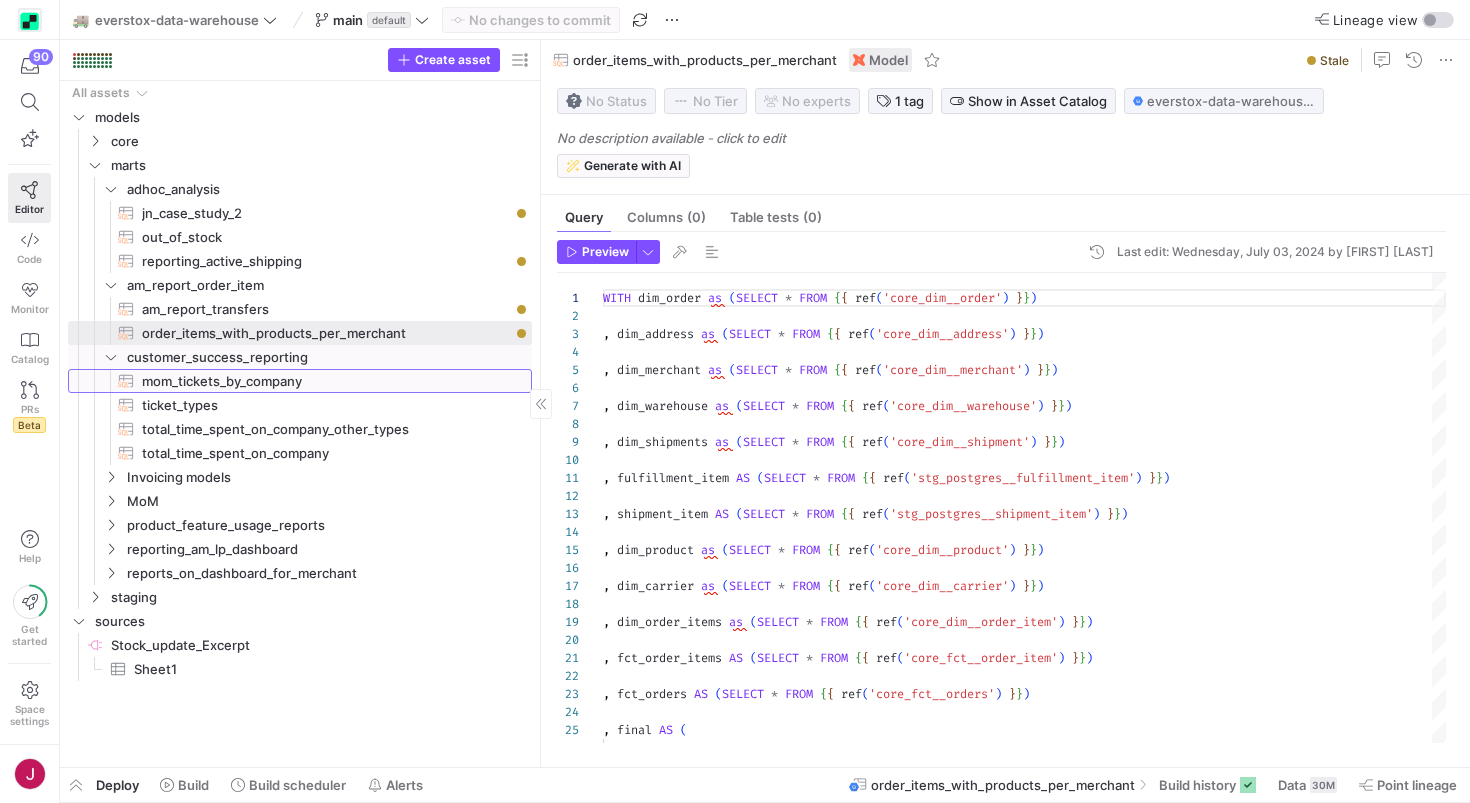 click on "mom_tickets_by_company​​​​​​​​​​" 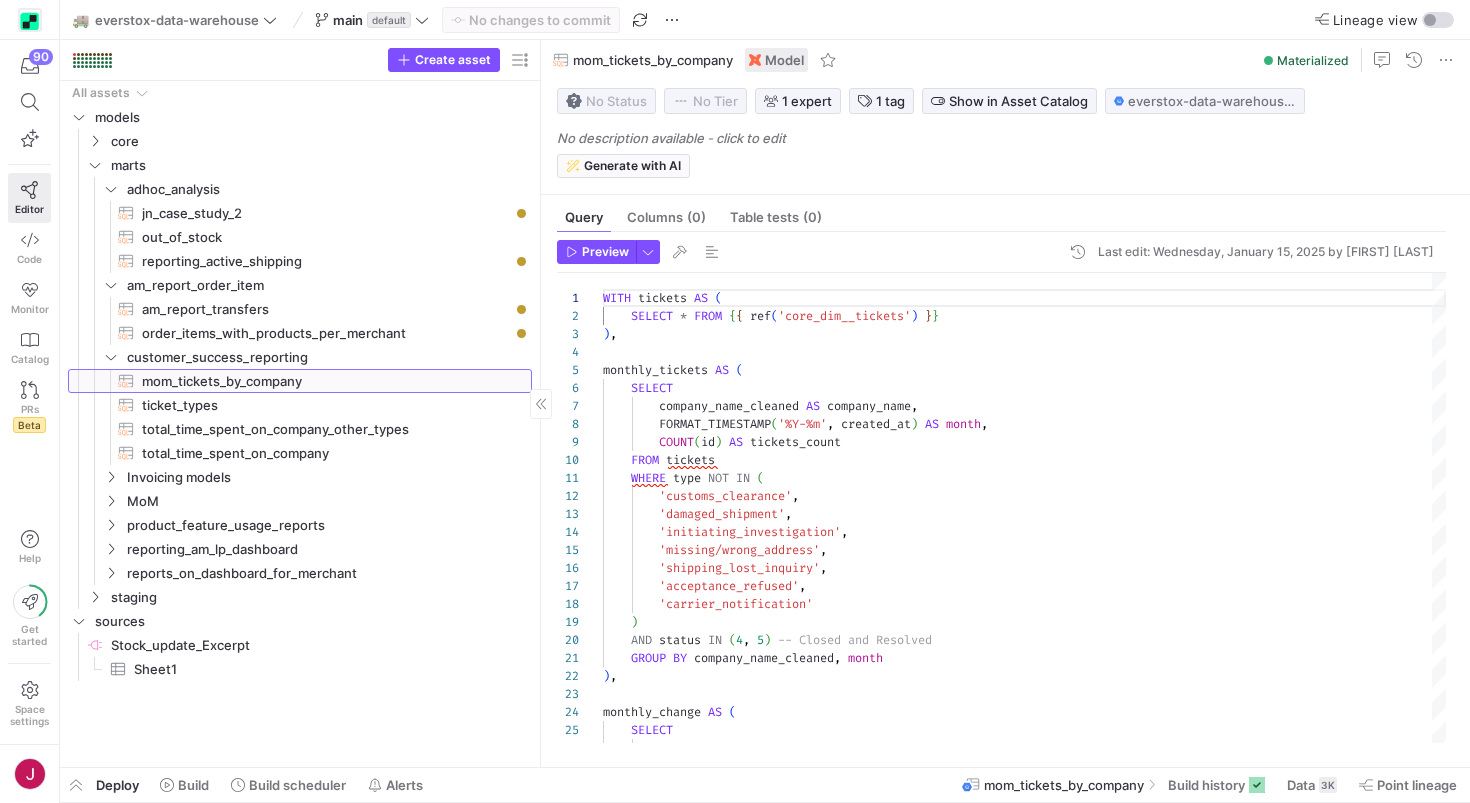click on "mom_tickets_by_company​​​​​​​​​​" 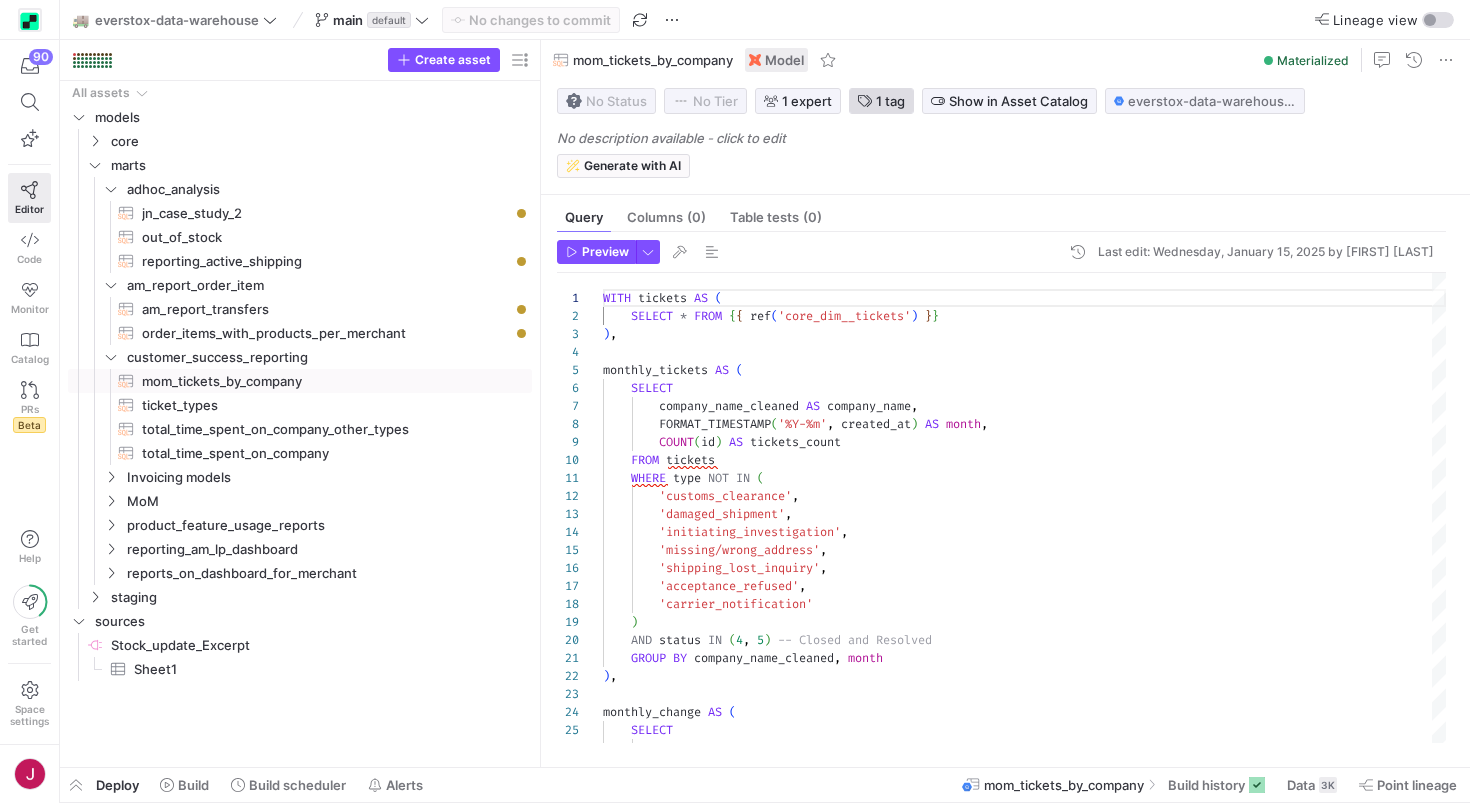 click on "1 tag" at bounding box center [890, 101] 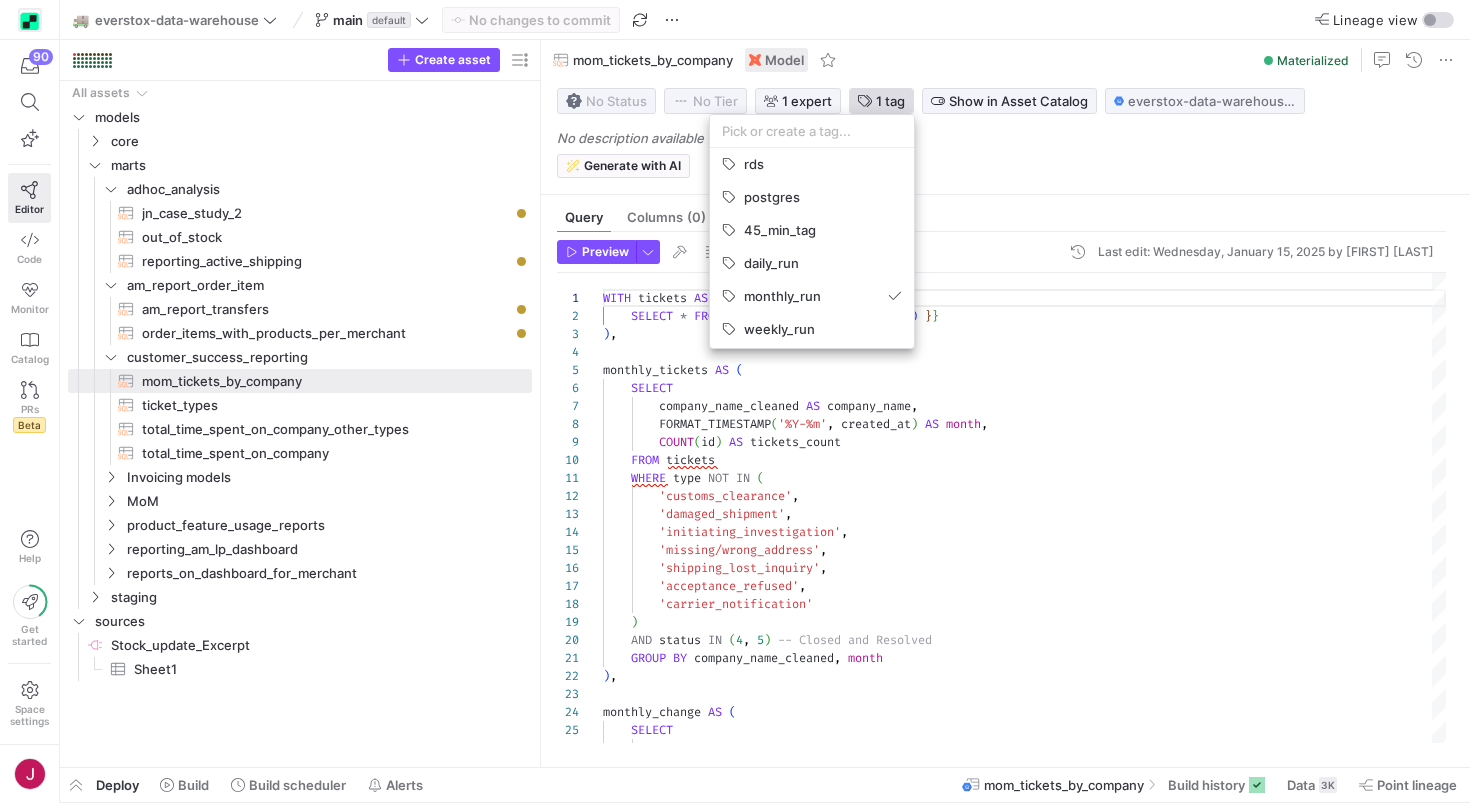 click at bounding box center [735, 401] 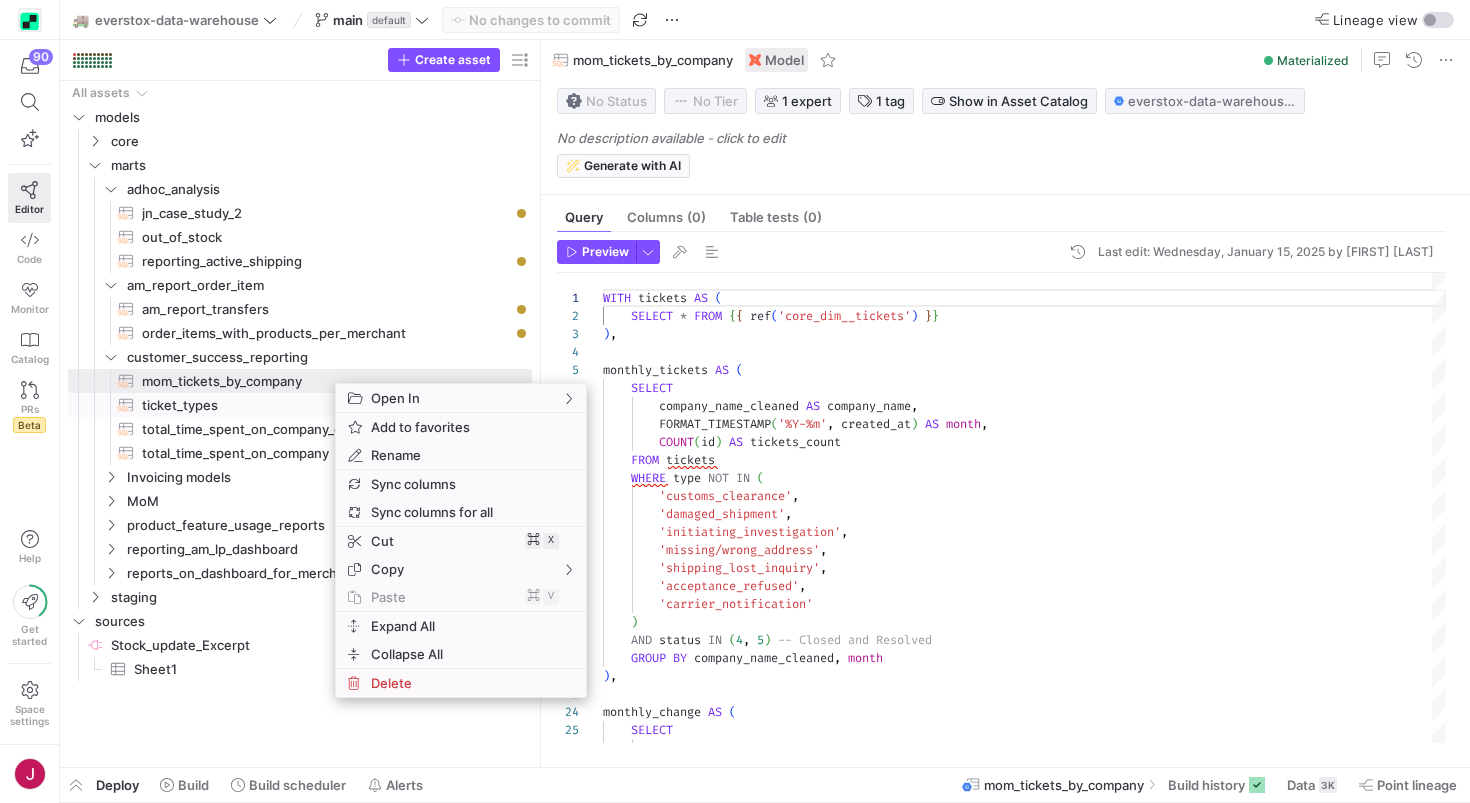 click on "ticket_types​​​​​​​​​​" 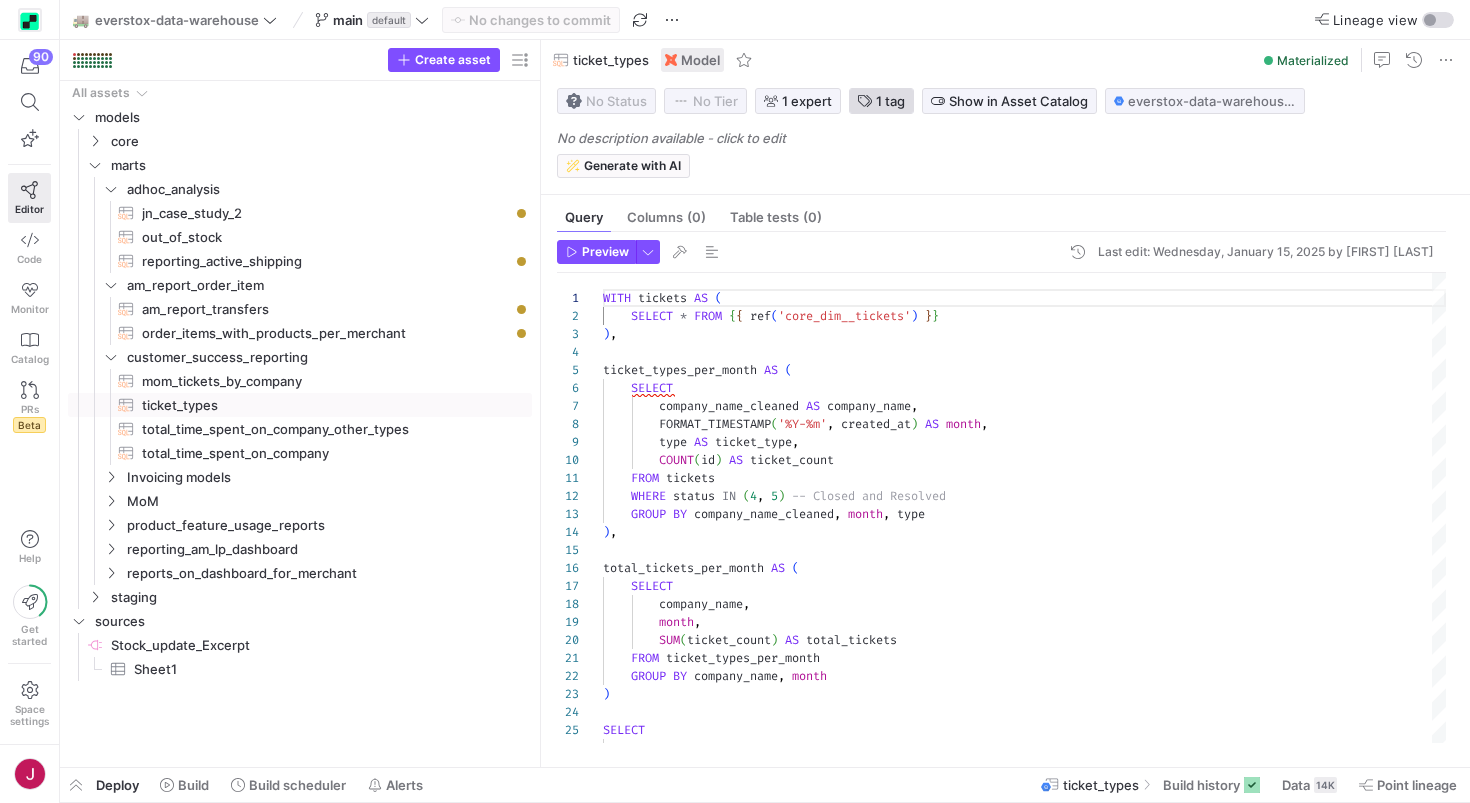 click on "1 tag" at bounding box center [890, 101] 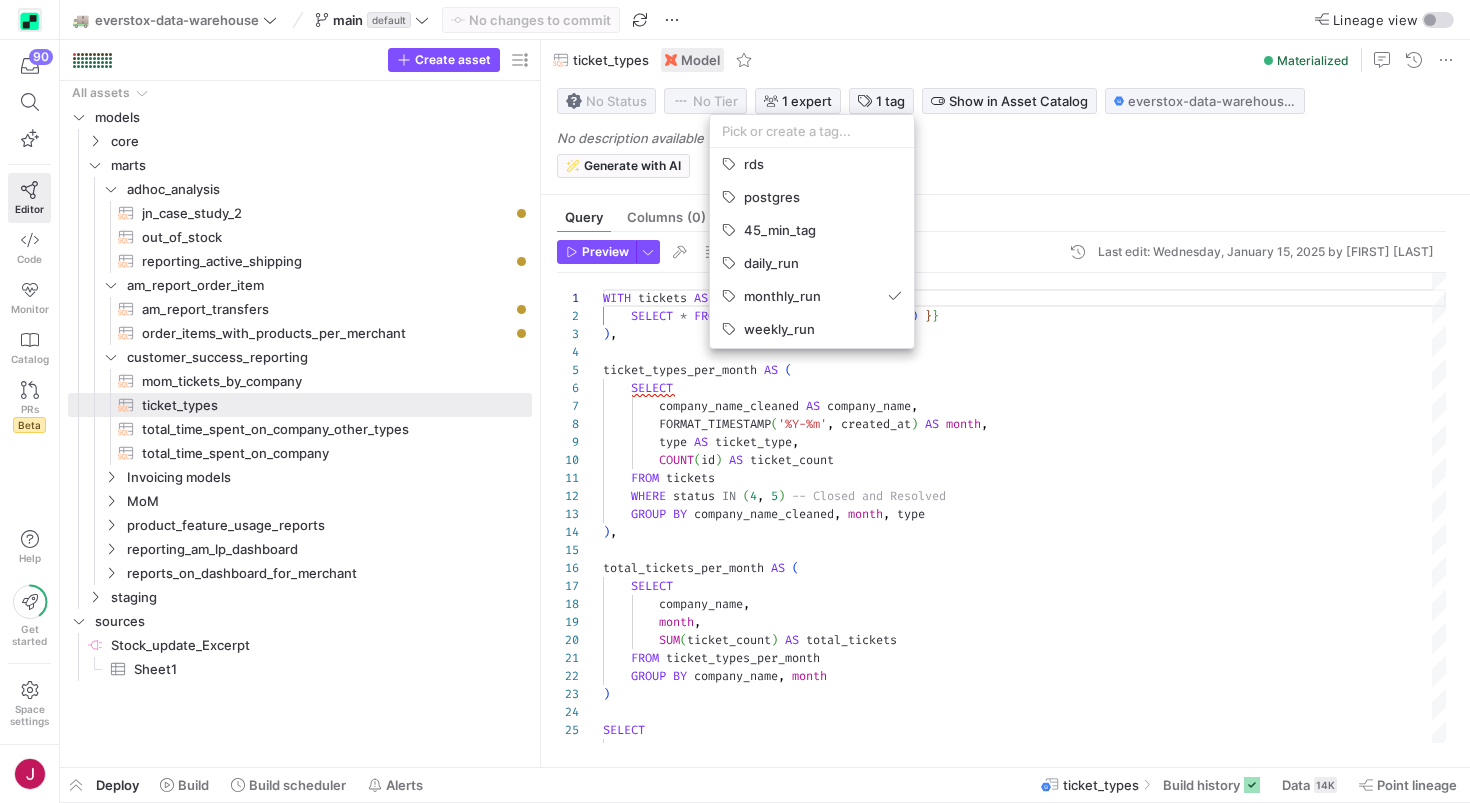 click at bounding box center (735, 401) 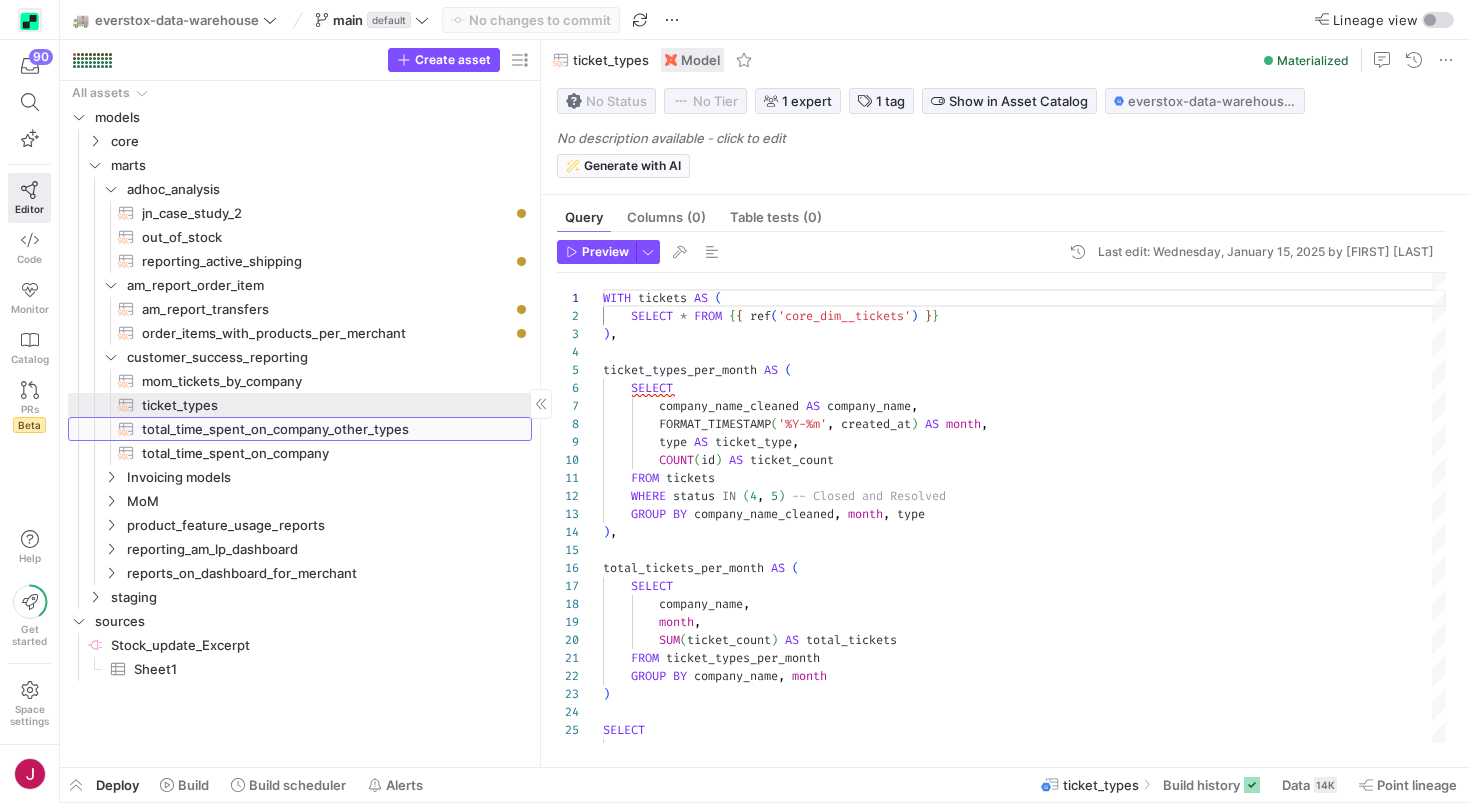 click on "total_time_spent_on_company_other_types​​​​​​​​​​" 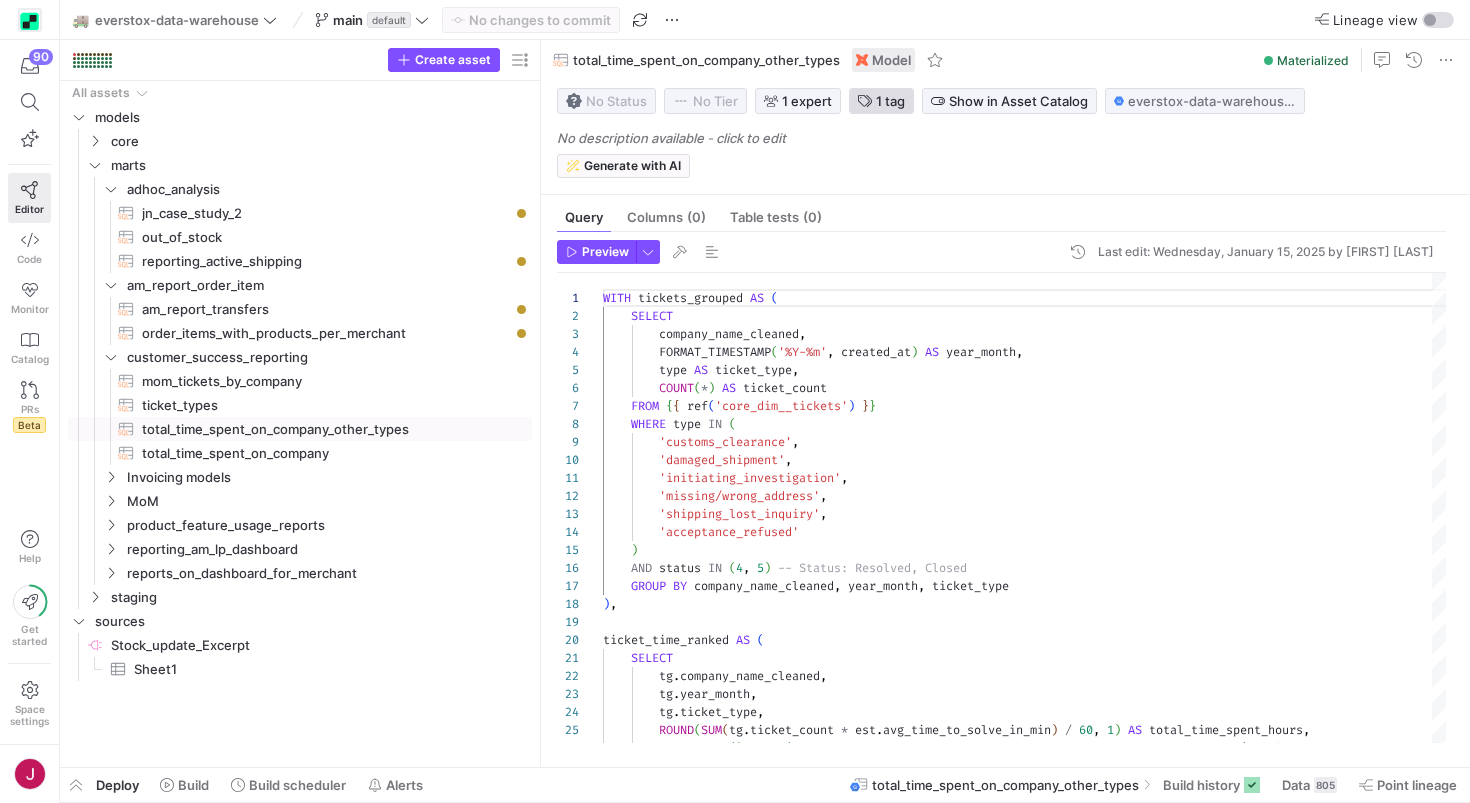click on "1 tag" at bounding box center (890, 101) 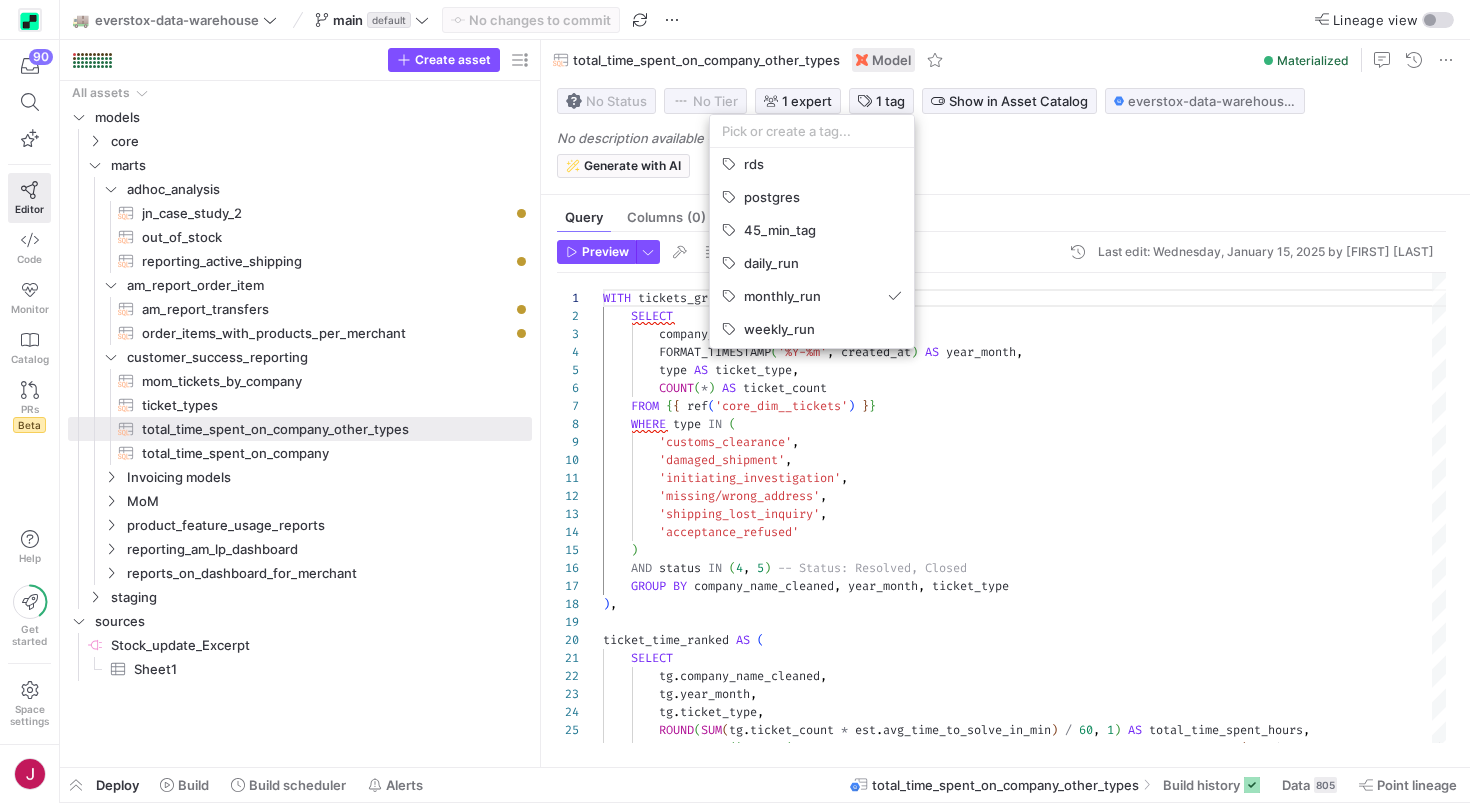 click at bounding box center [735, 401] 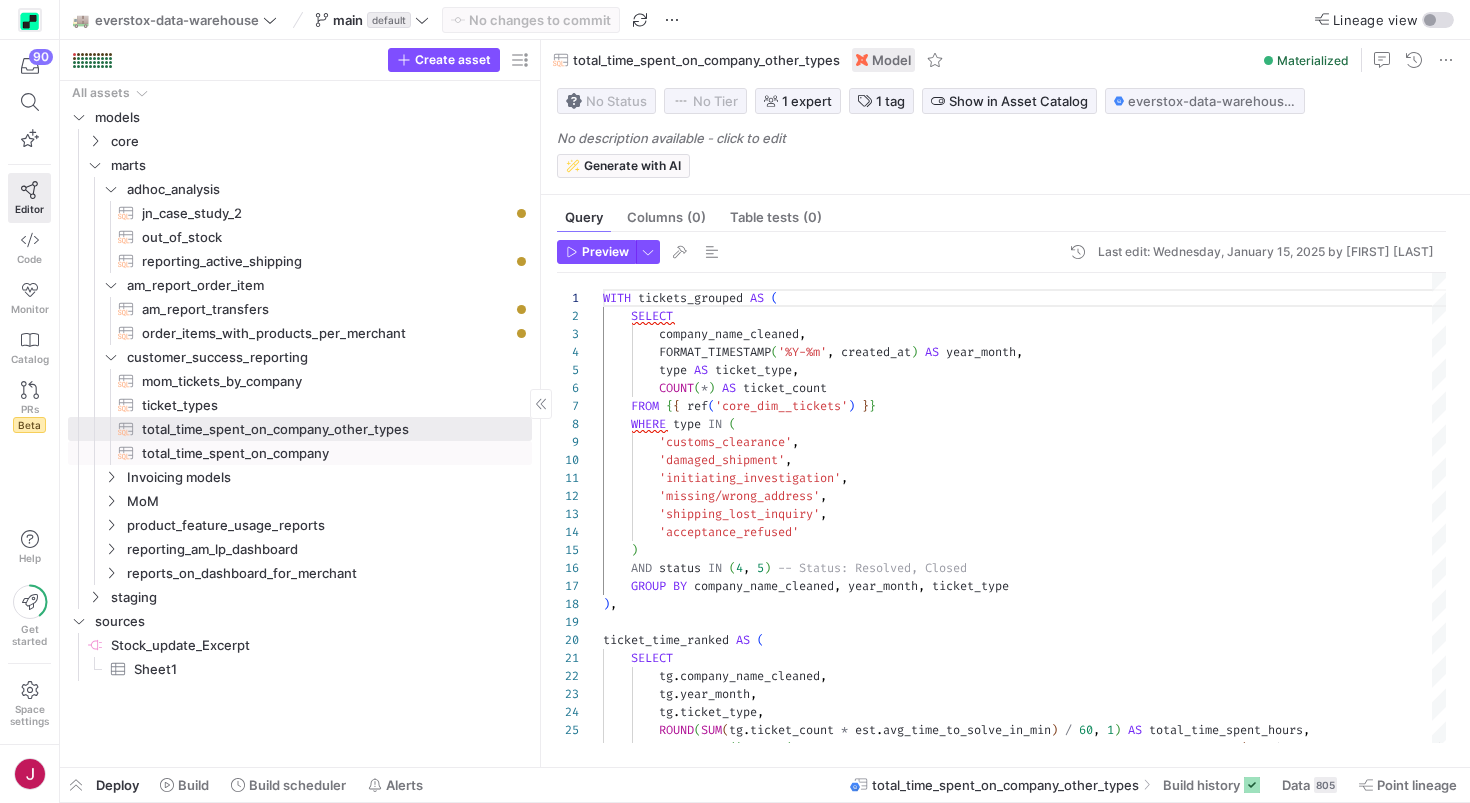 click on "total_time_spent_on_company​​​​​​​​​​" 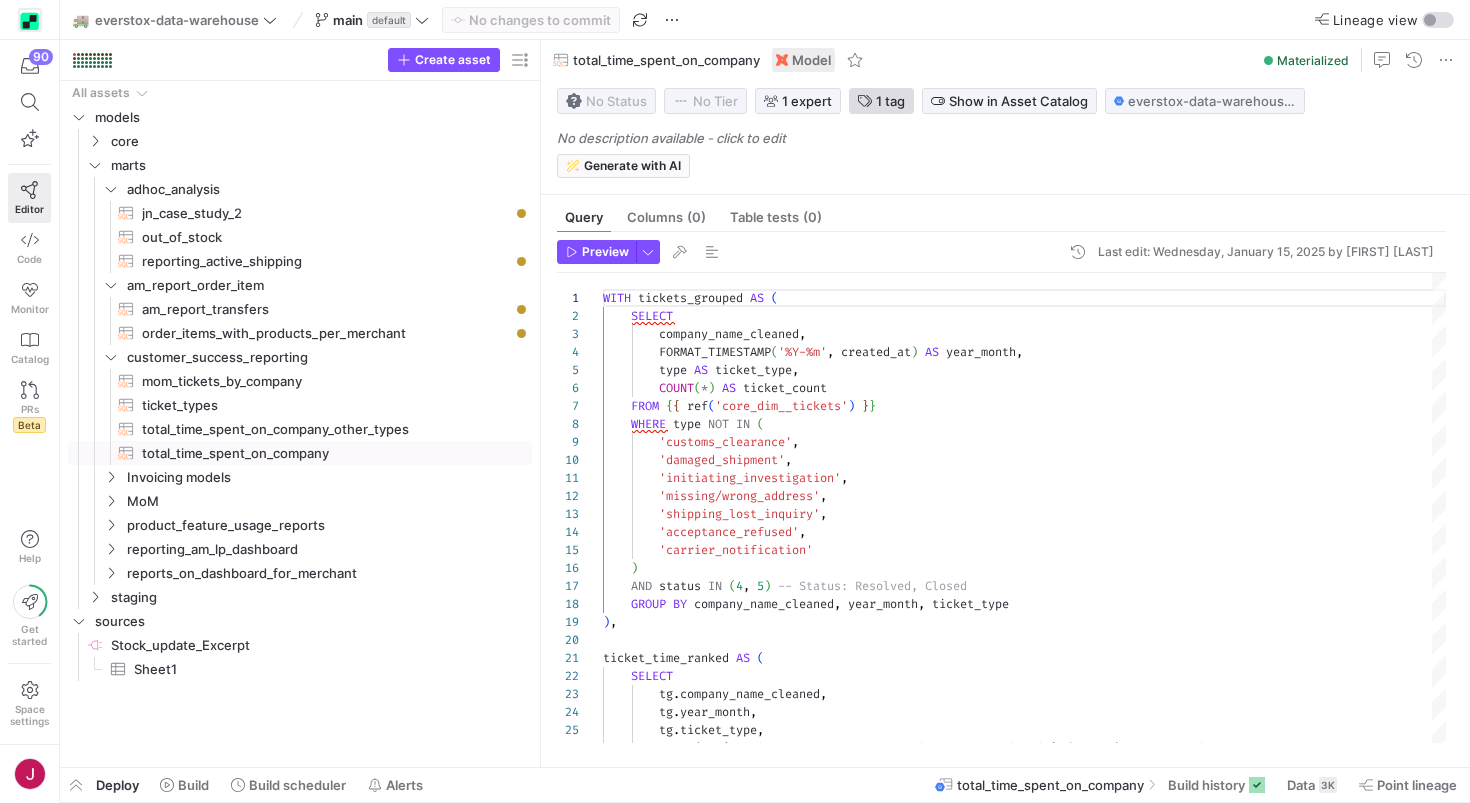 click on "1 tag" at bounding box center (890, 101) 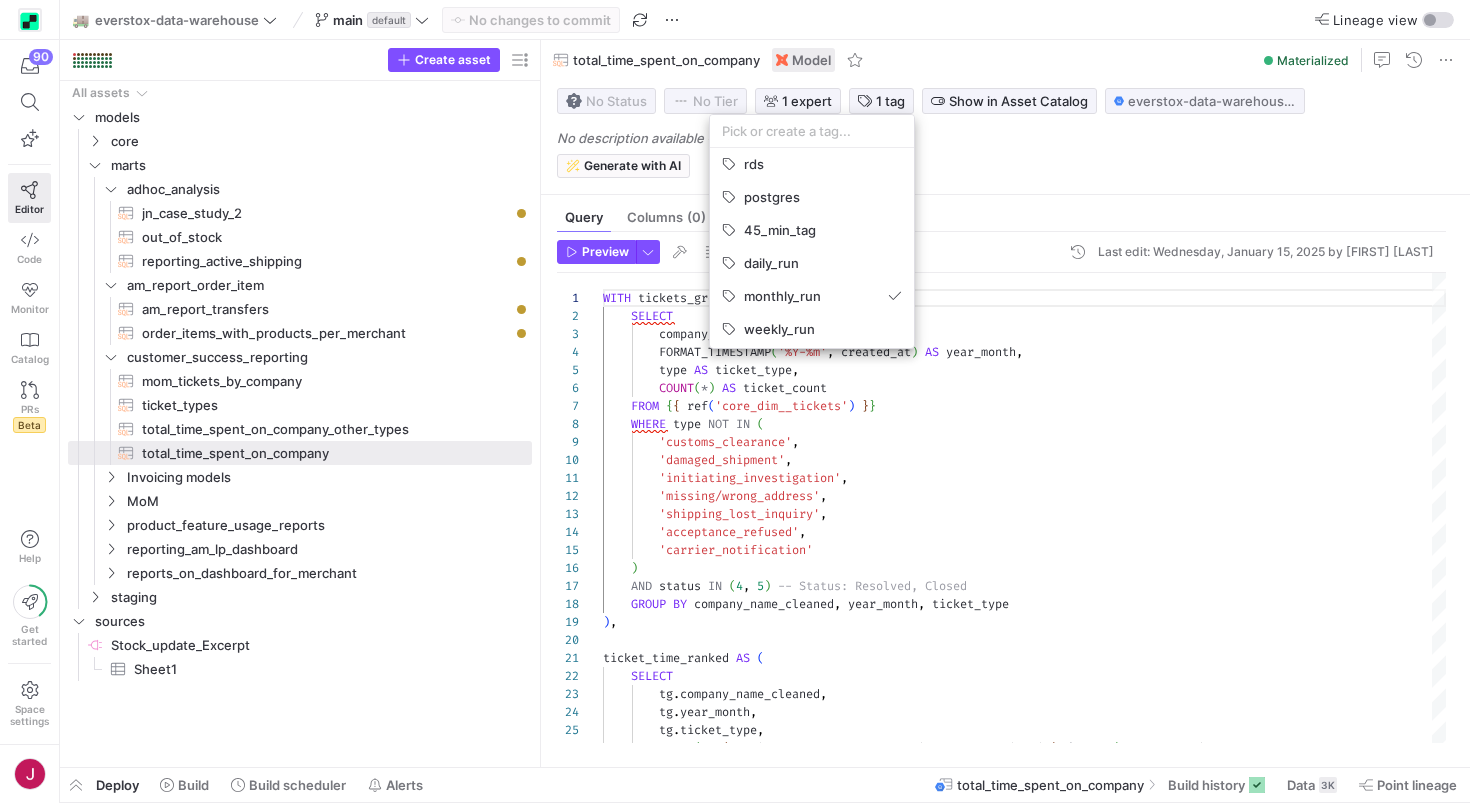 click at bounding box center (735, 401) 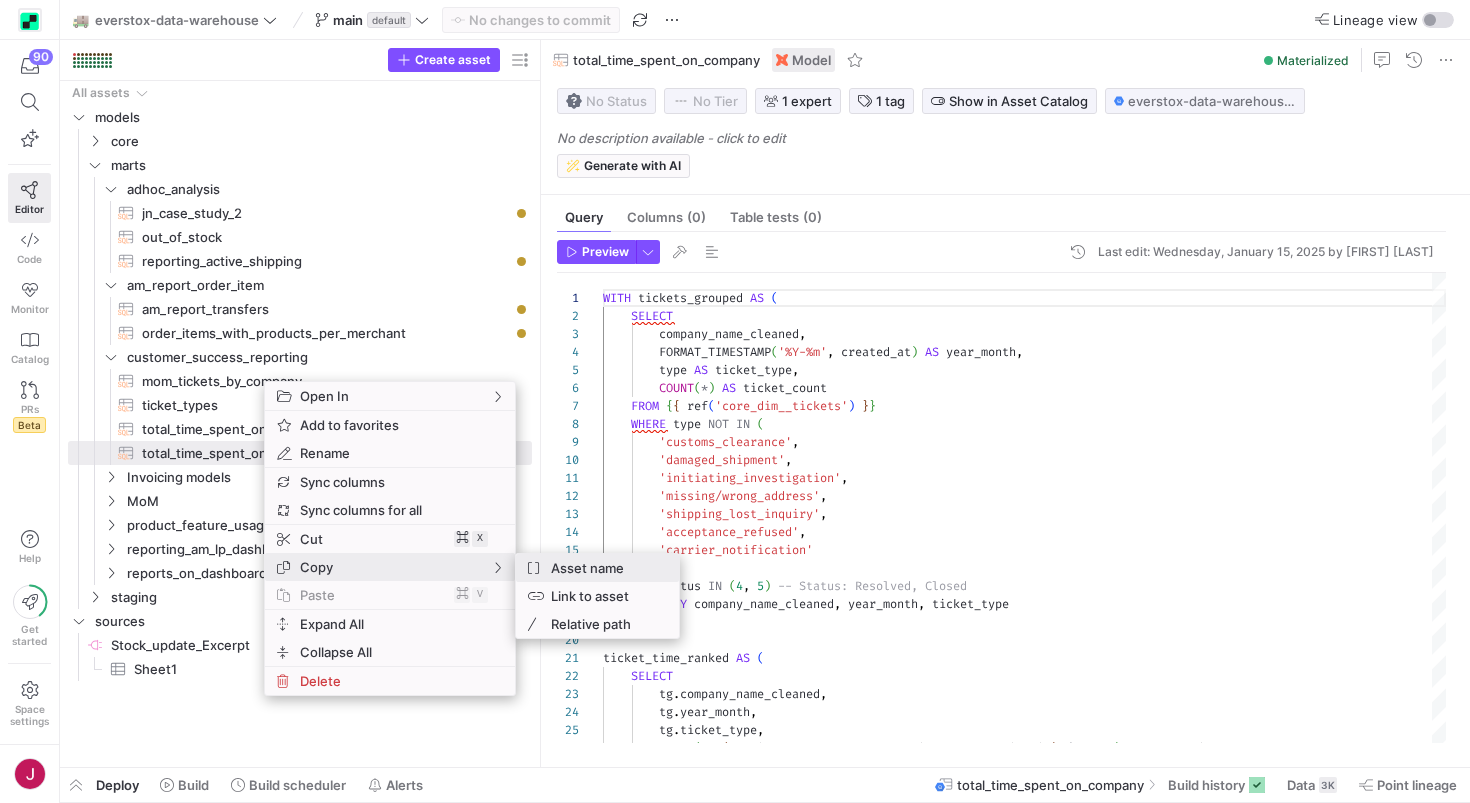 click on "Asset name" at bounding box center (603, 568) 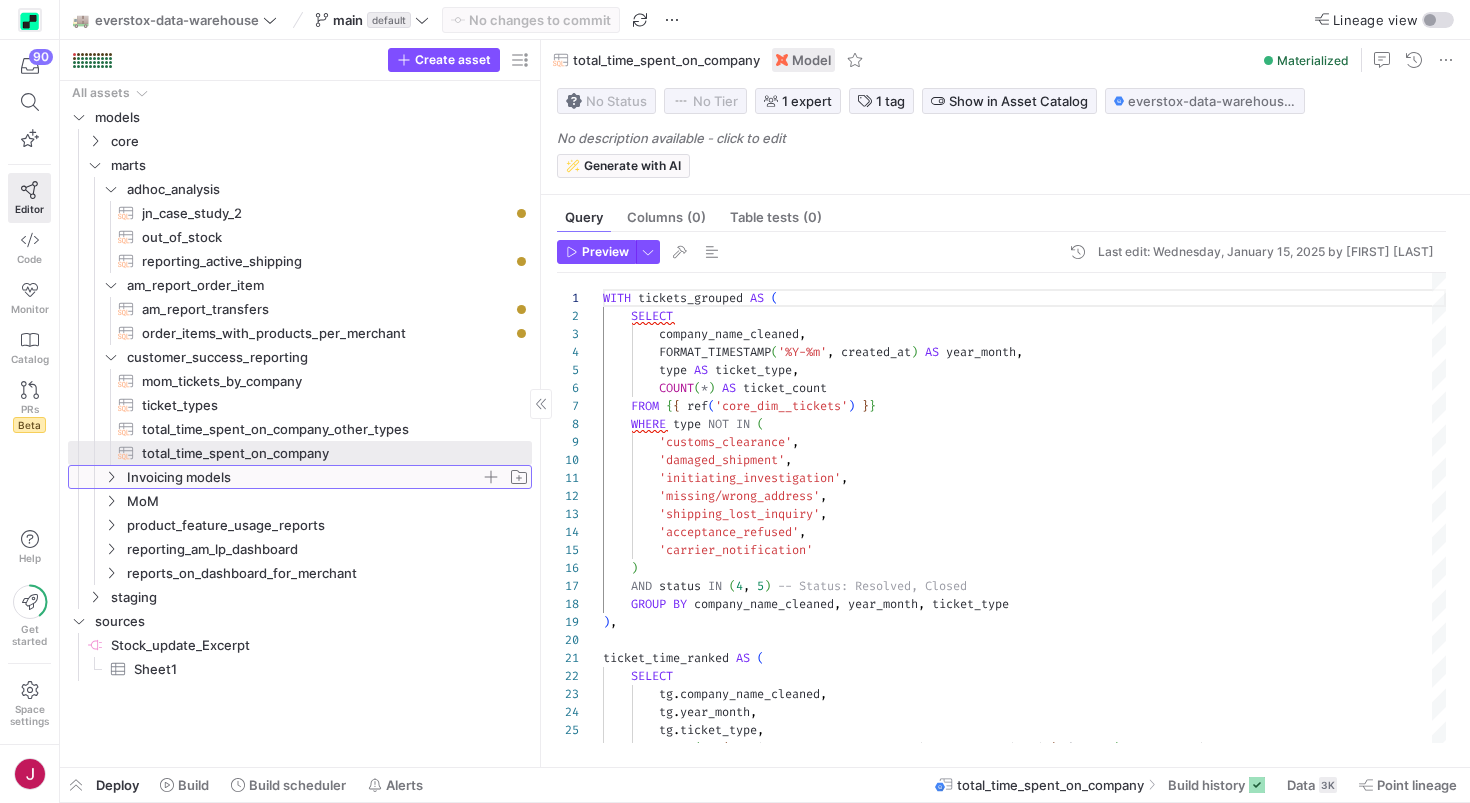 click on "Invoicing models" 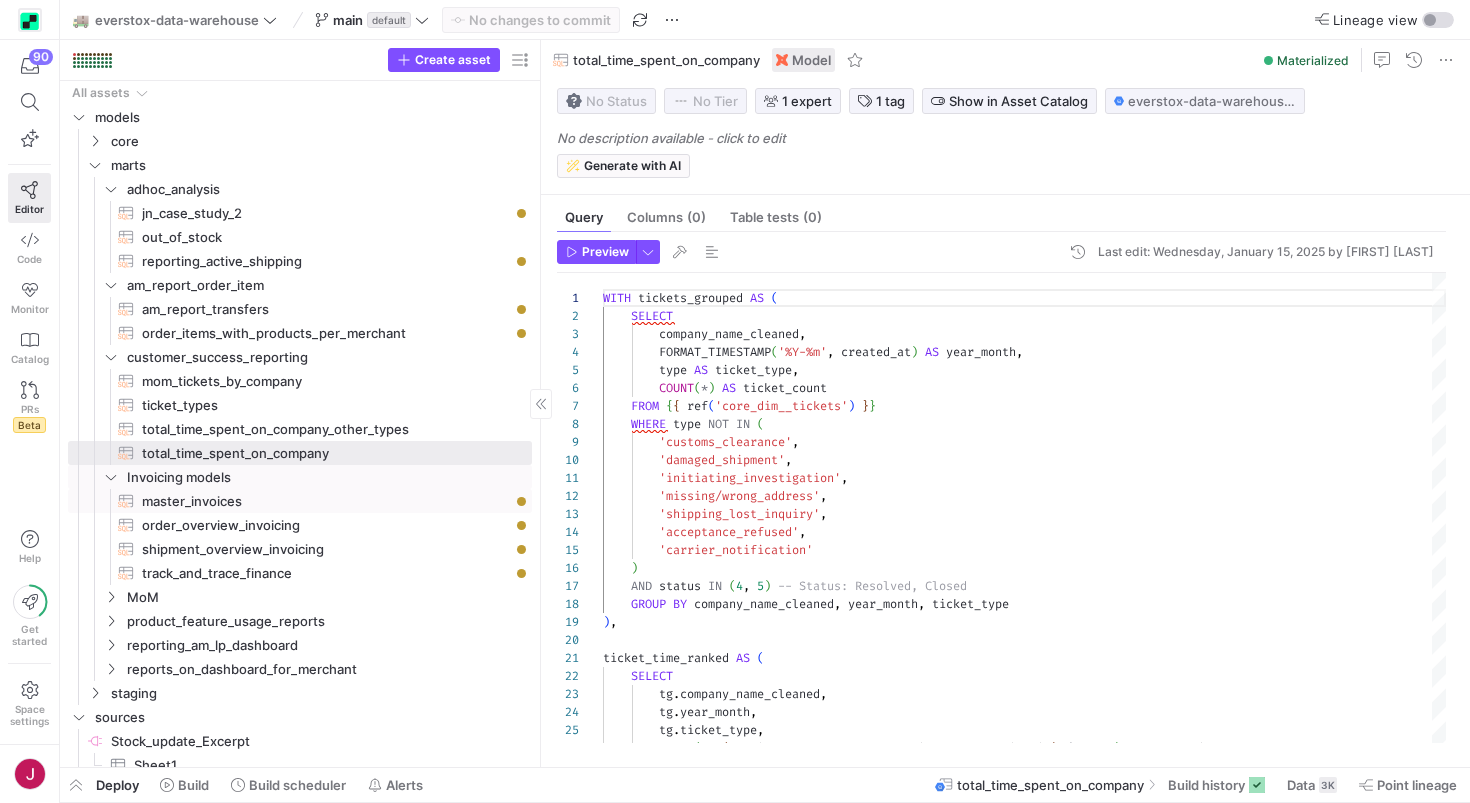 click on "master_invoices​​​​​​​​​​" 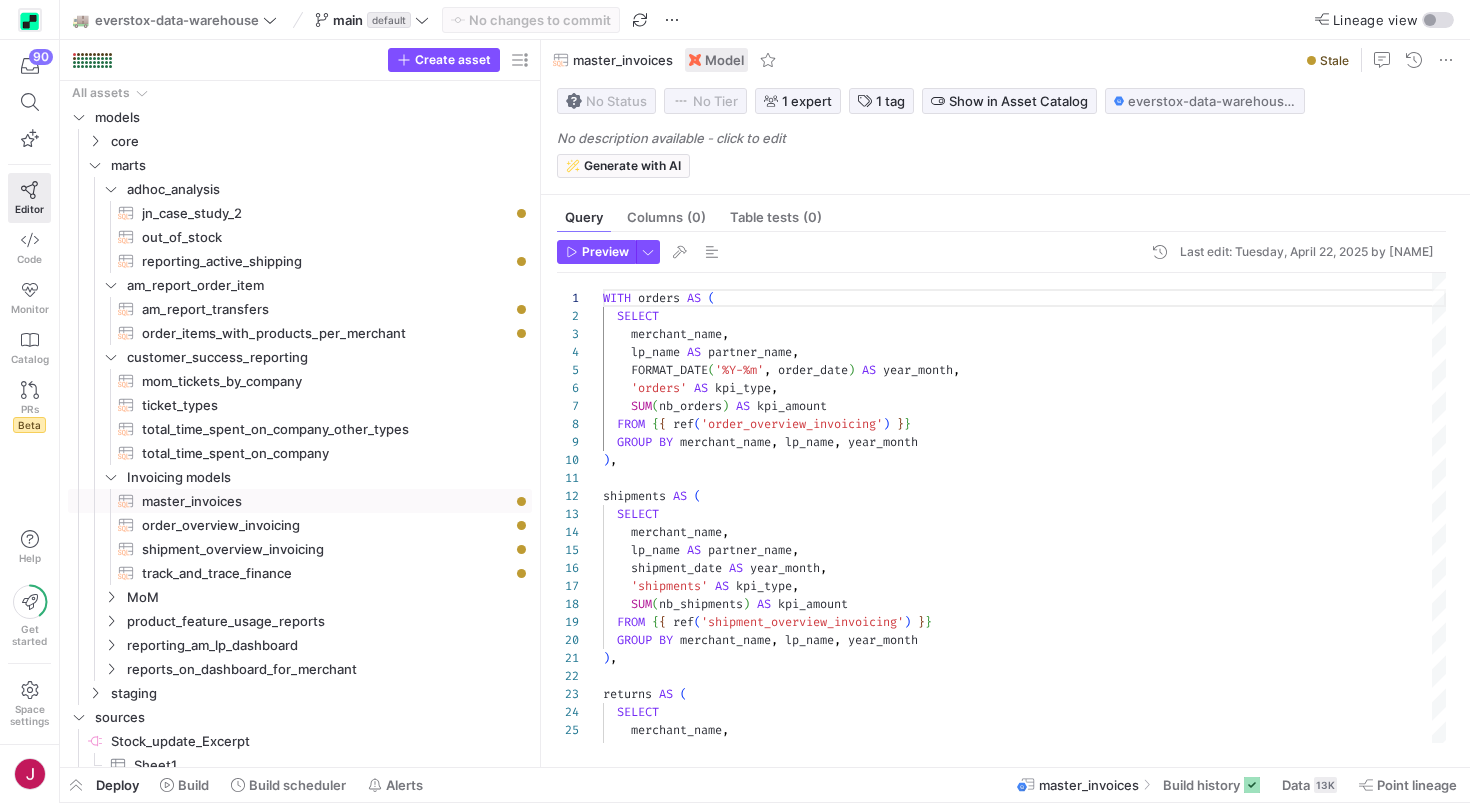 click on "everstox-data-warehouse / y42_15d62a6a_ed3c_4224_88f1_a84228d240df_everstox_data_warehouse_main / master_invoices
everstox-data-warehouse / y42_15d62a6a_ed3c_4224_88f1_a84228d240df_everstox_data_warehouse_main / master_invoices Description No description available - click to edit Generate with AI" 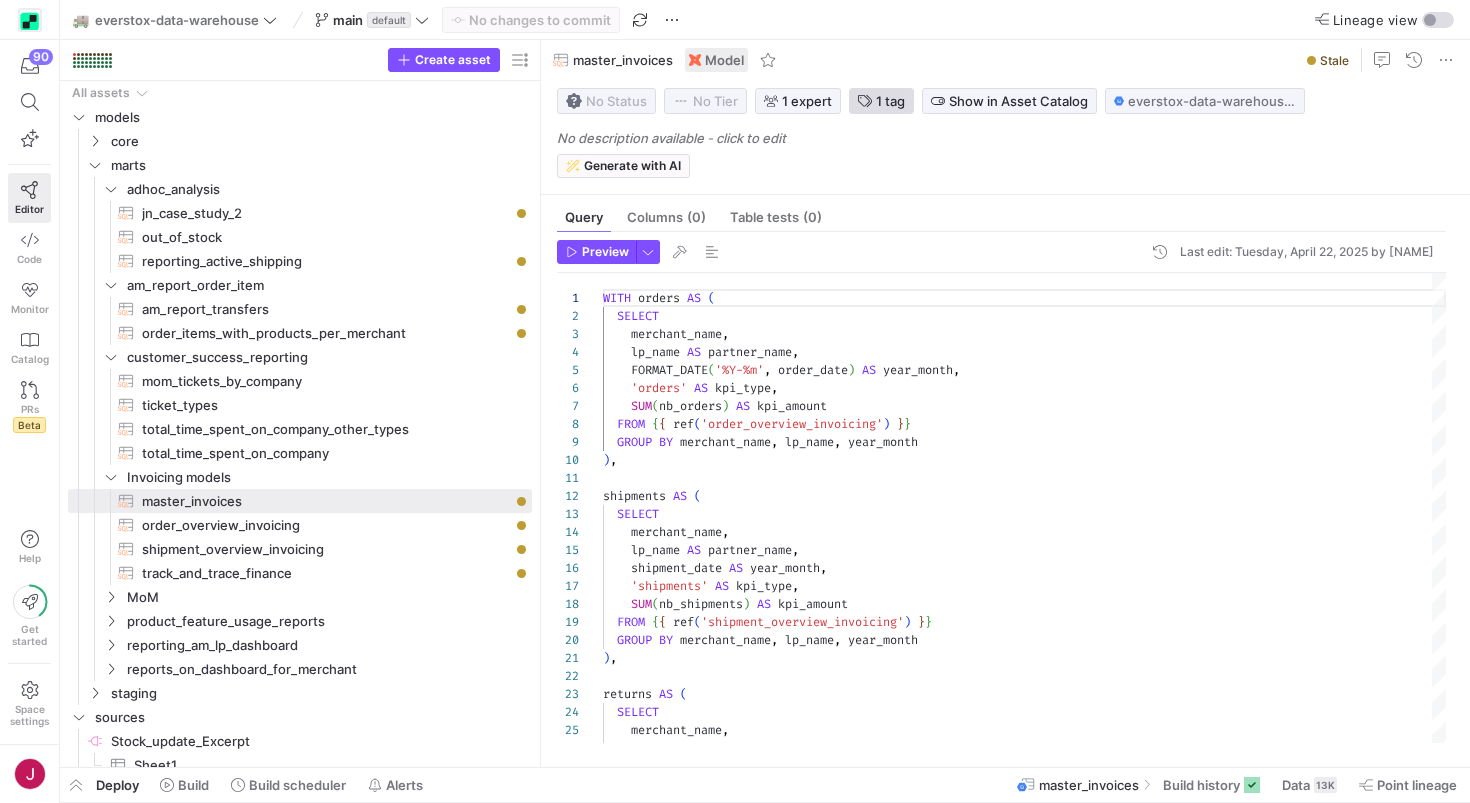 click at bounding box center (881, 101) 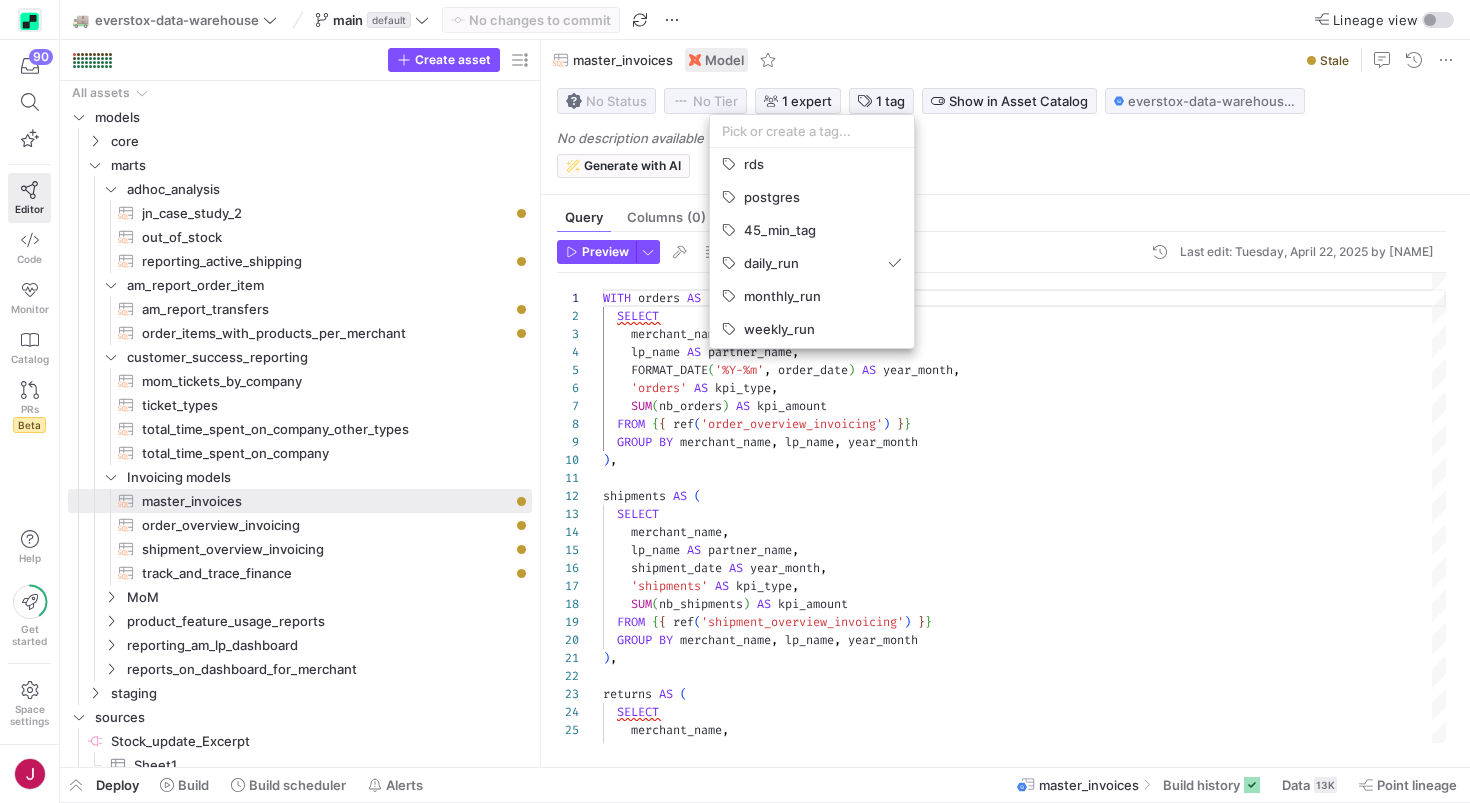 click at bounding box center (735, 401) 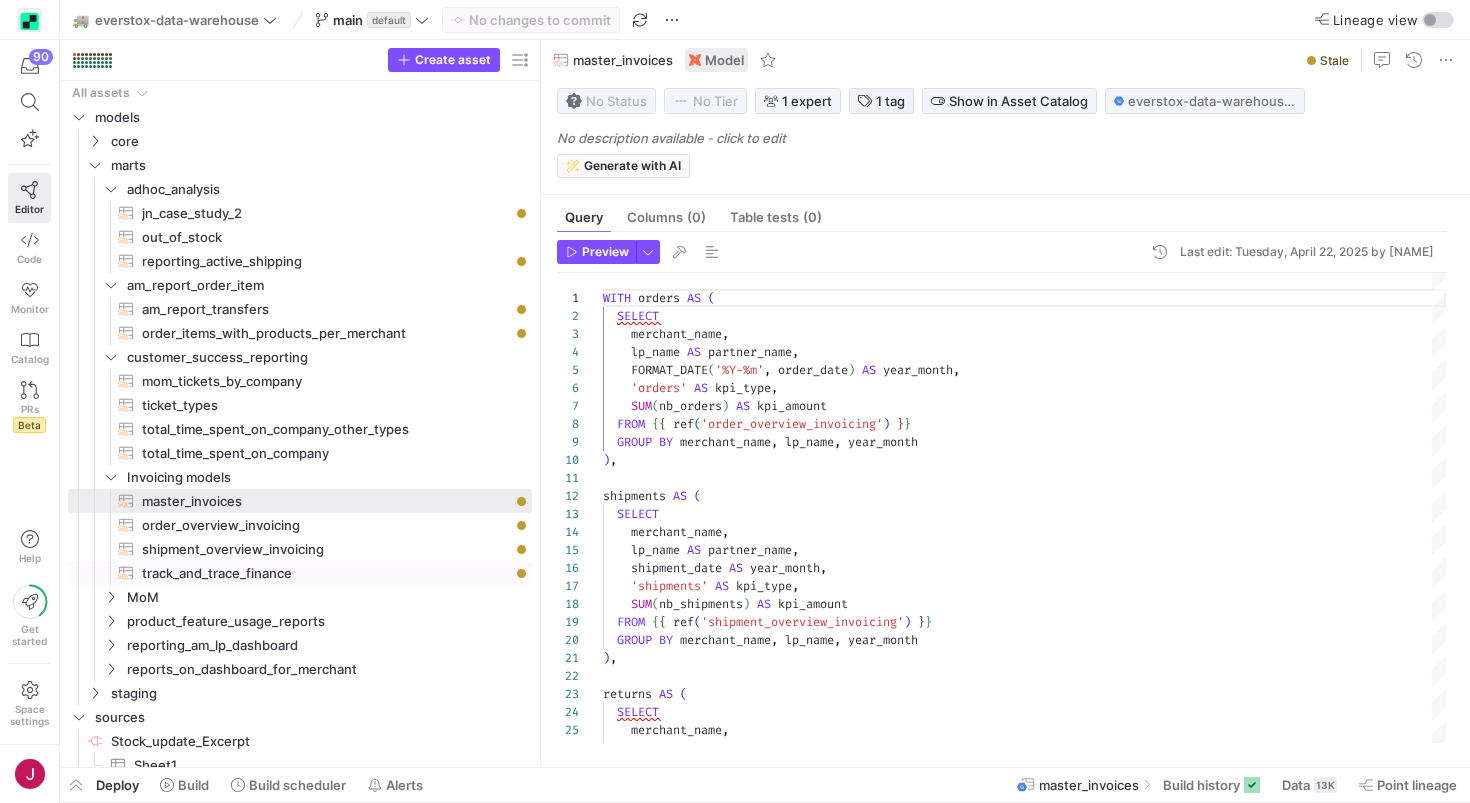 click on "track_and_trace_finance​​​​​​​​​​" 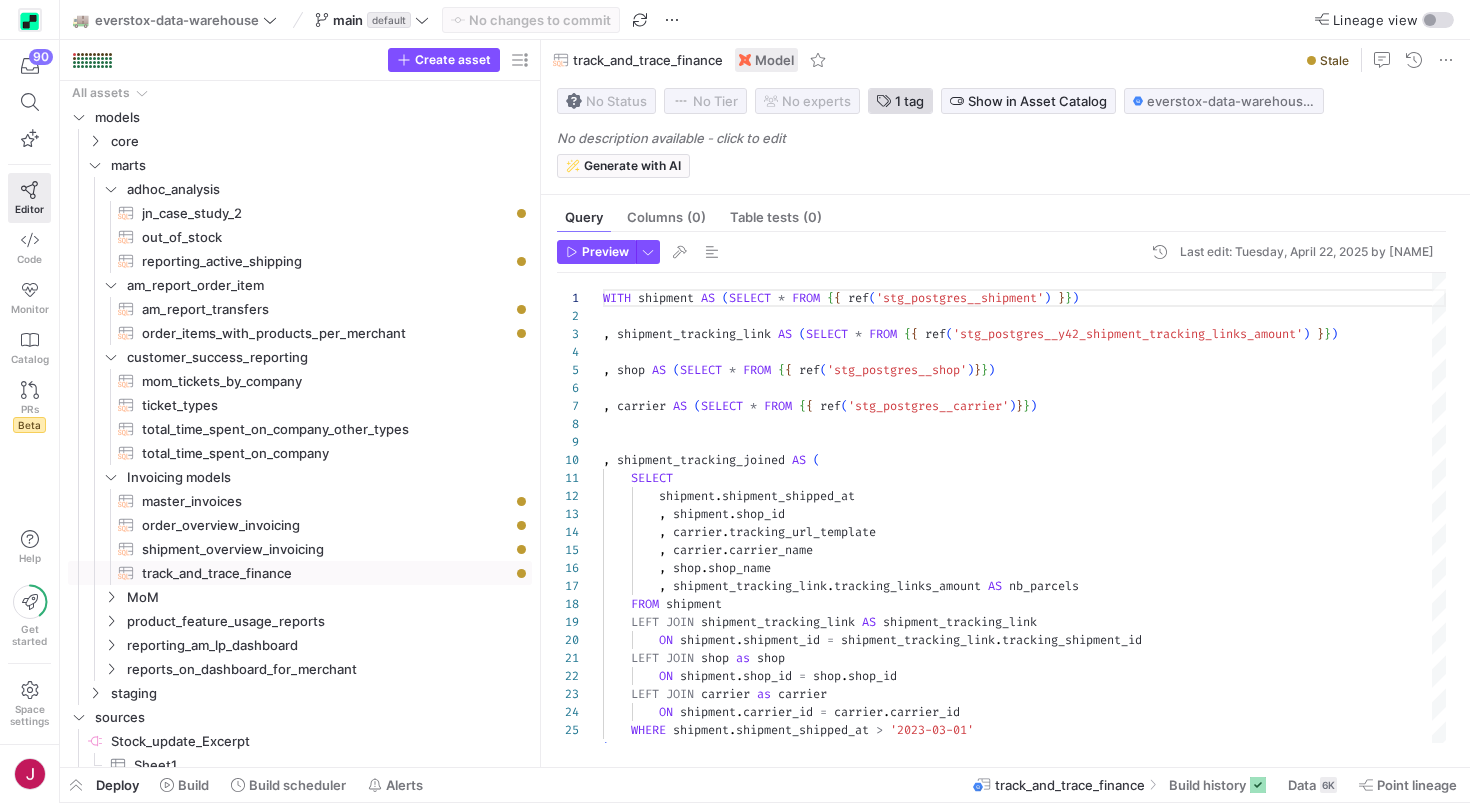 click on "1 tag" at bounding box center (909, 101) 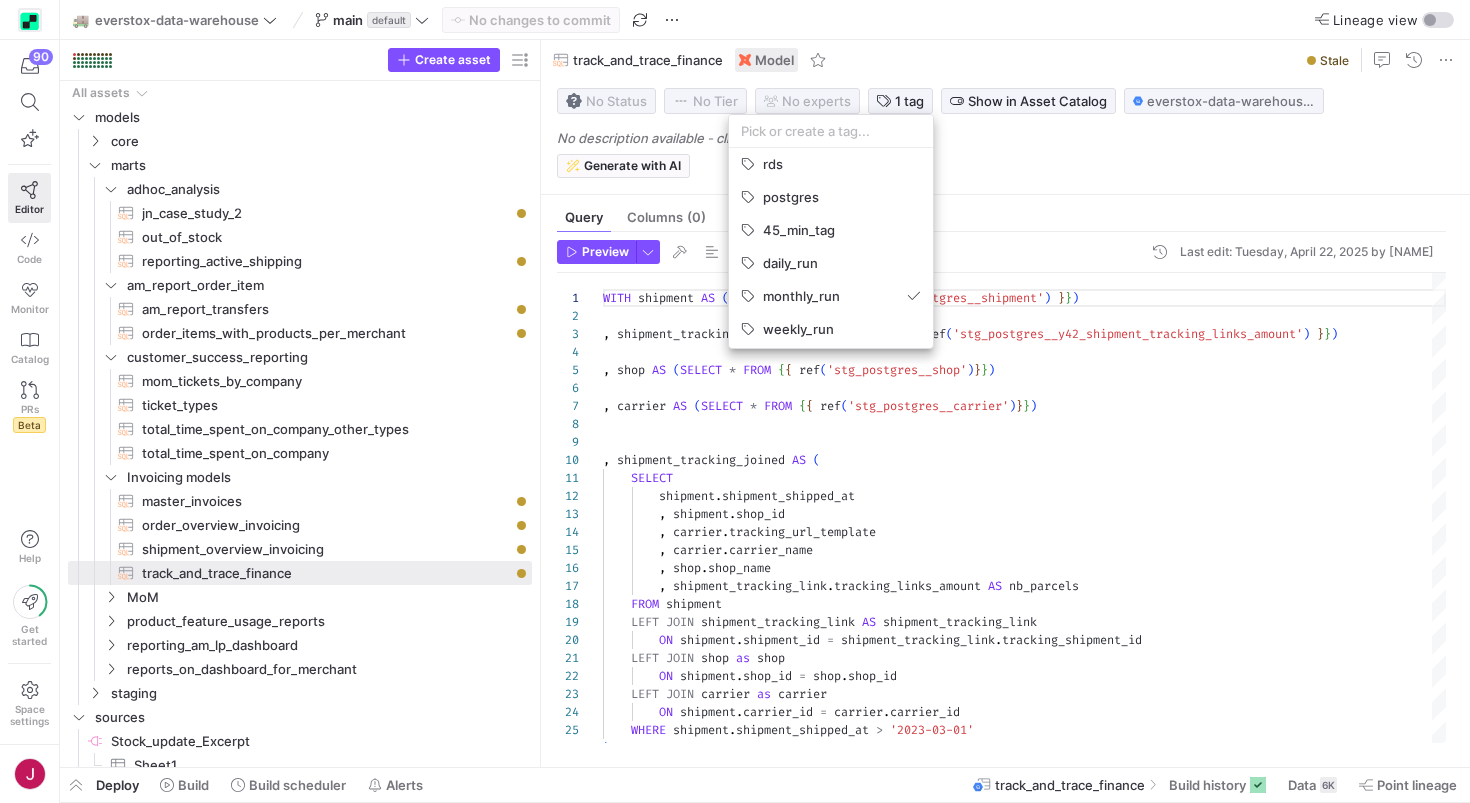 click at bounding box center (735, 401) 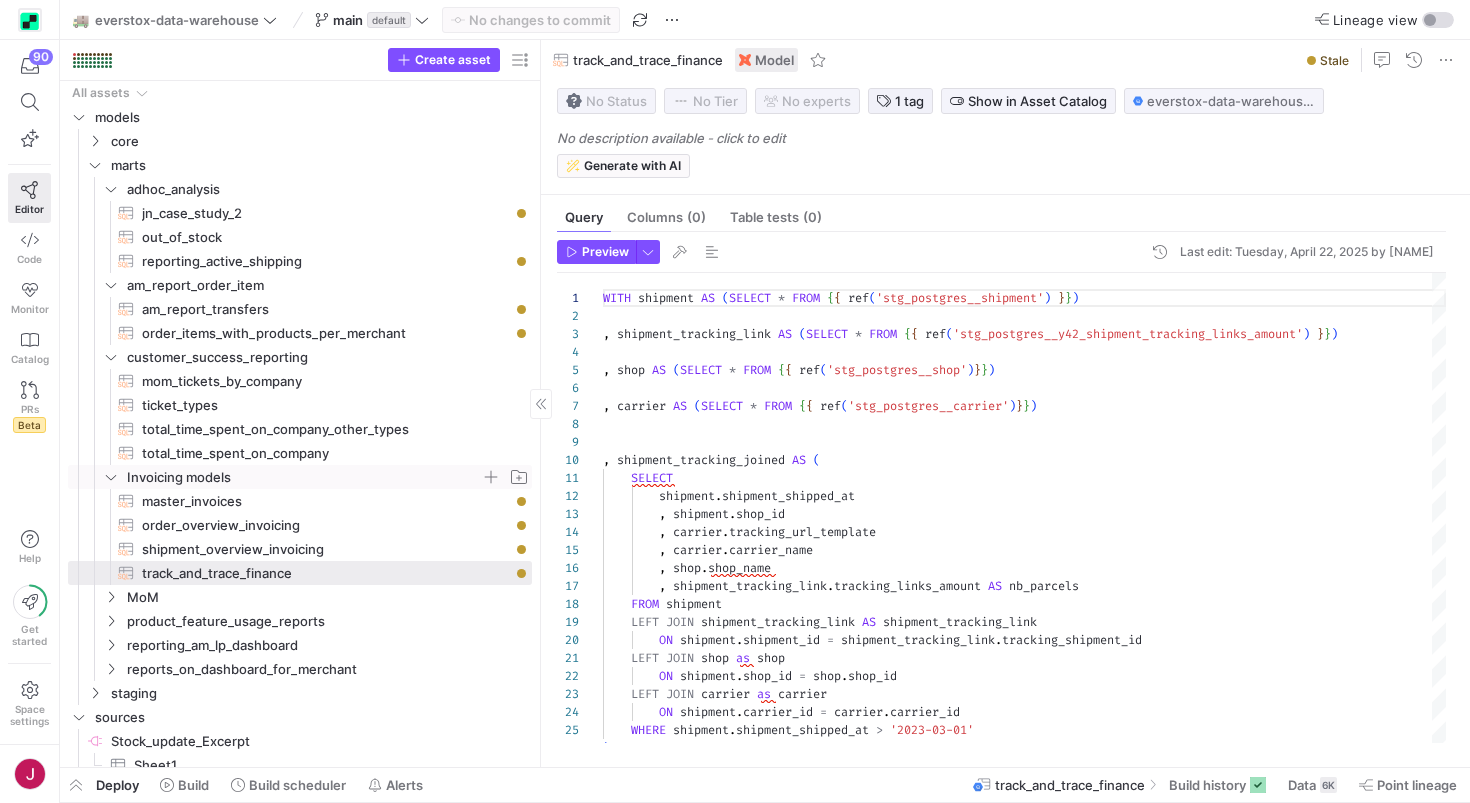 click 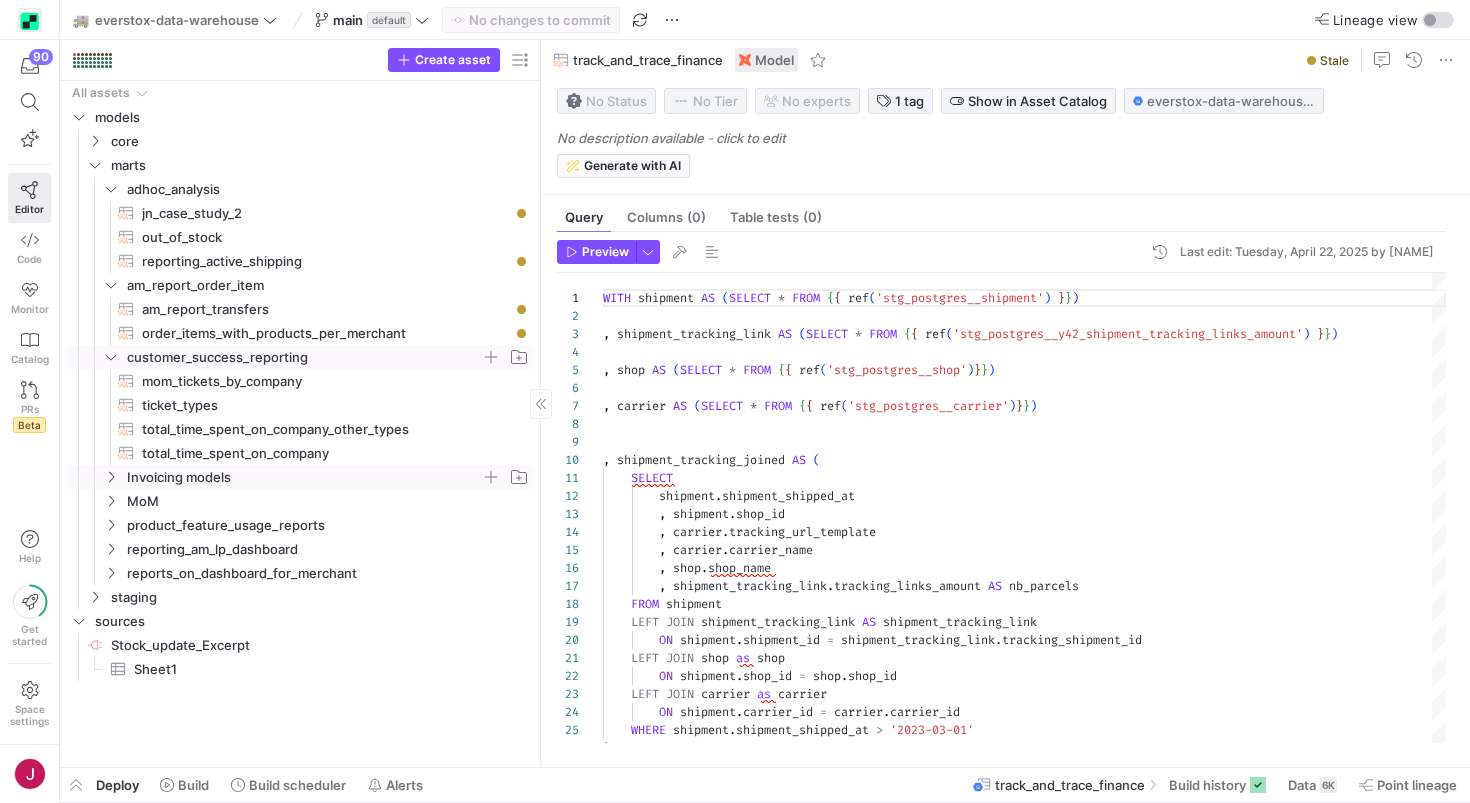 click 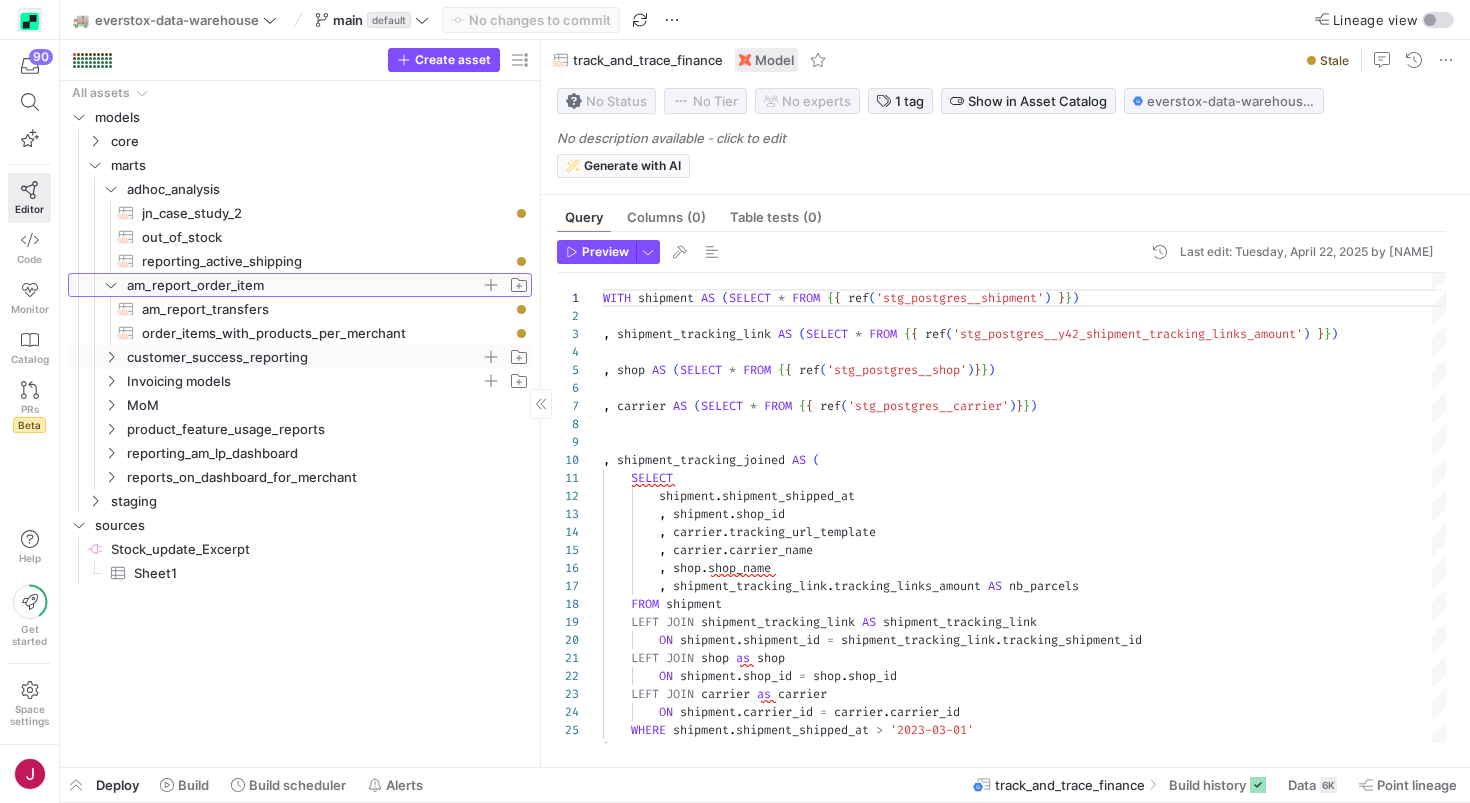 click 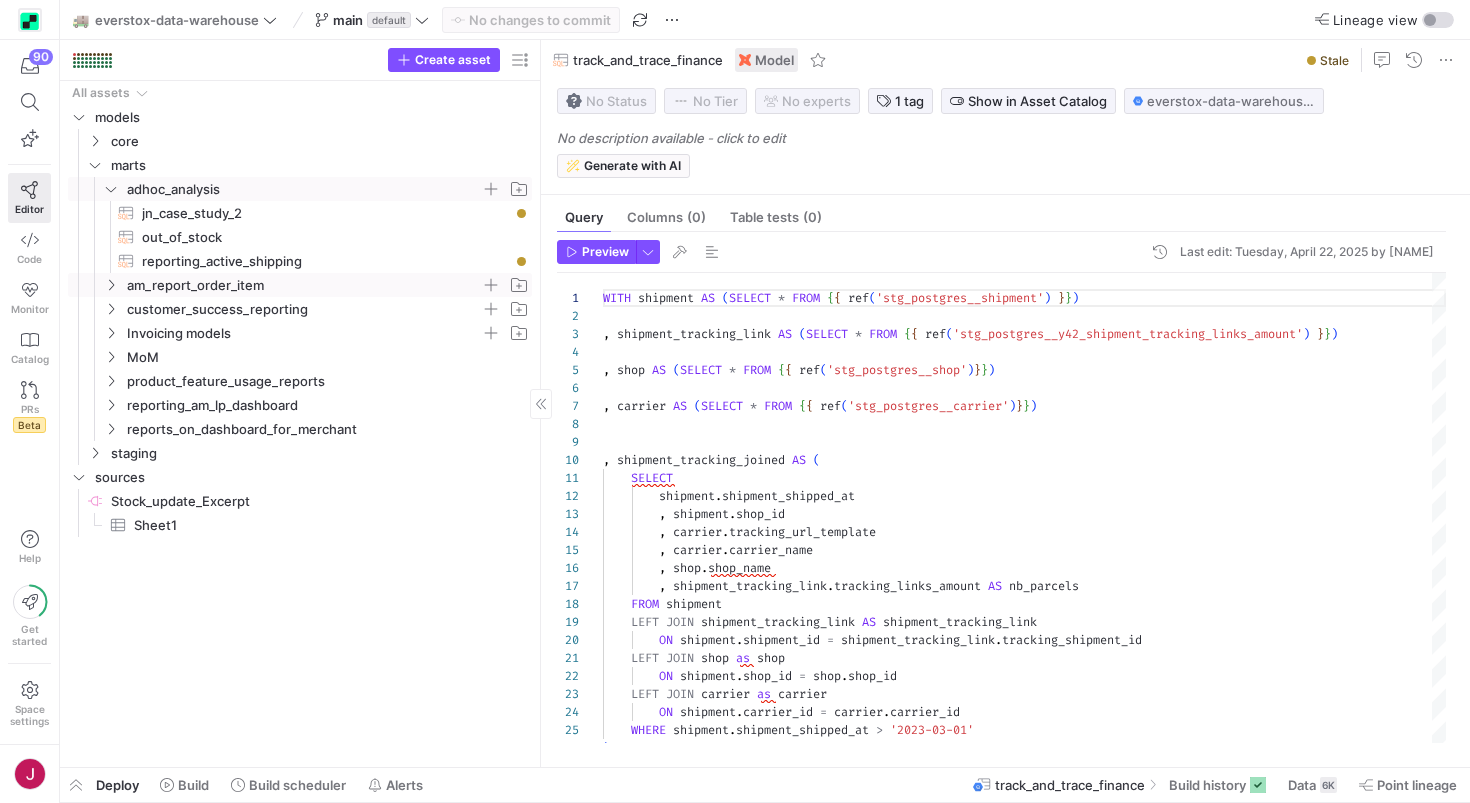 click 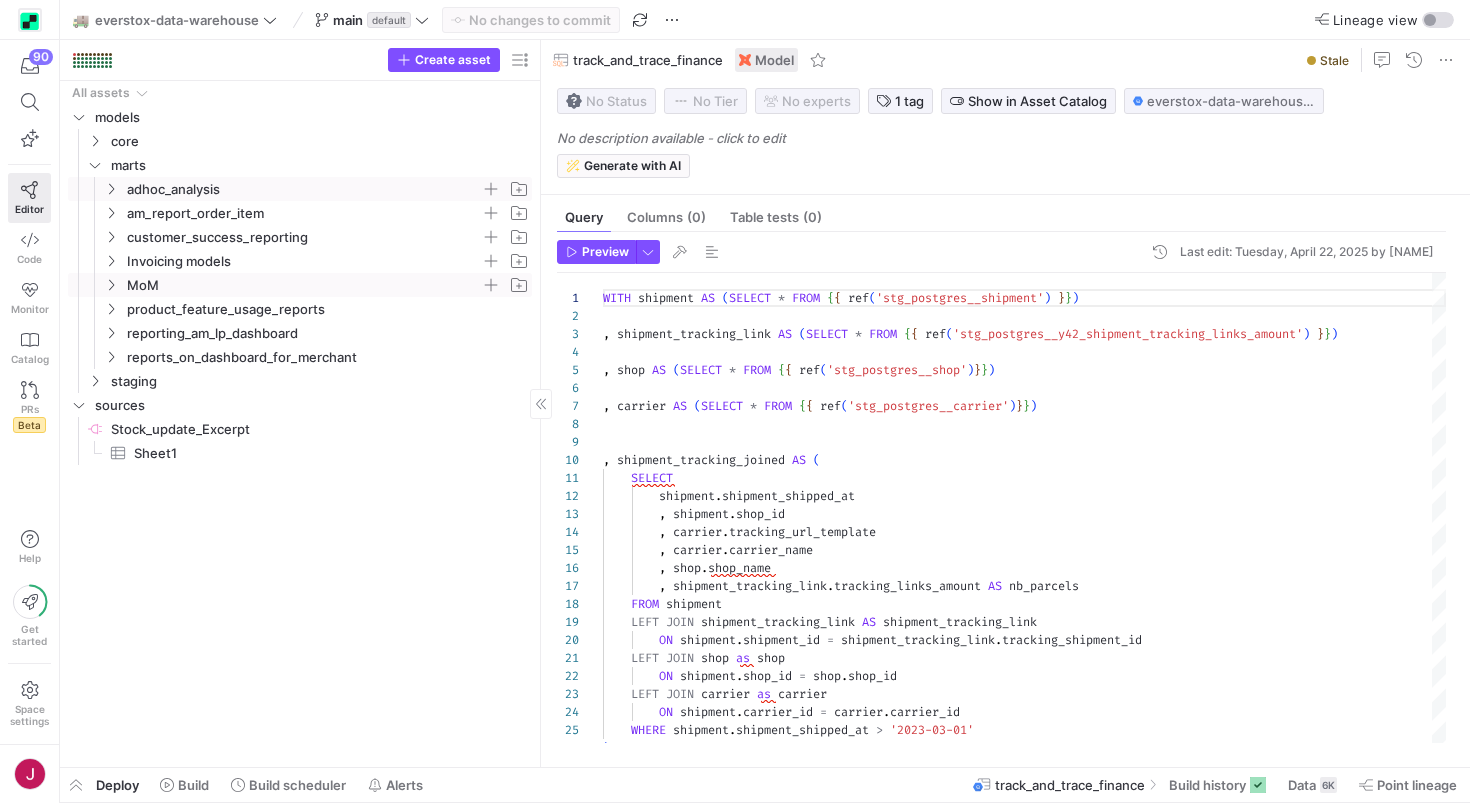 click on "MoM" 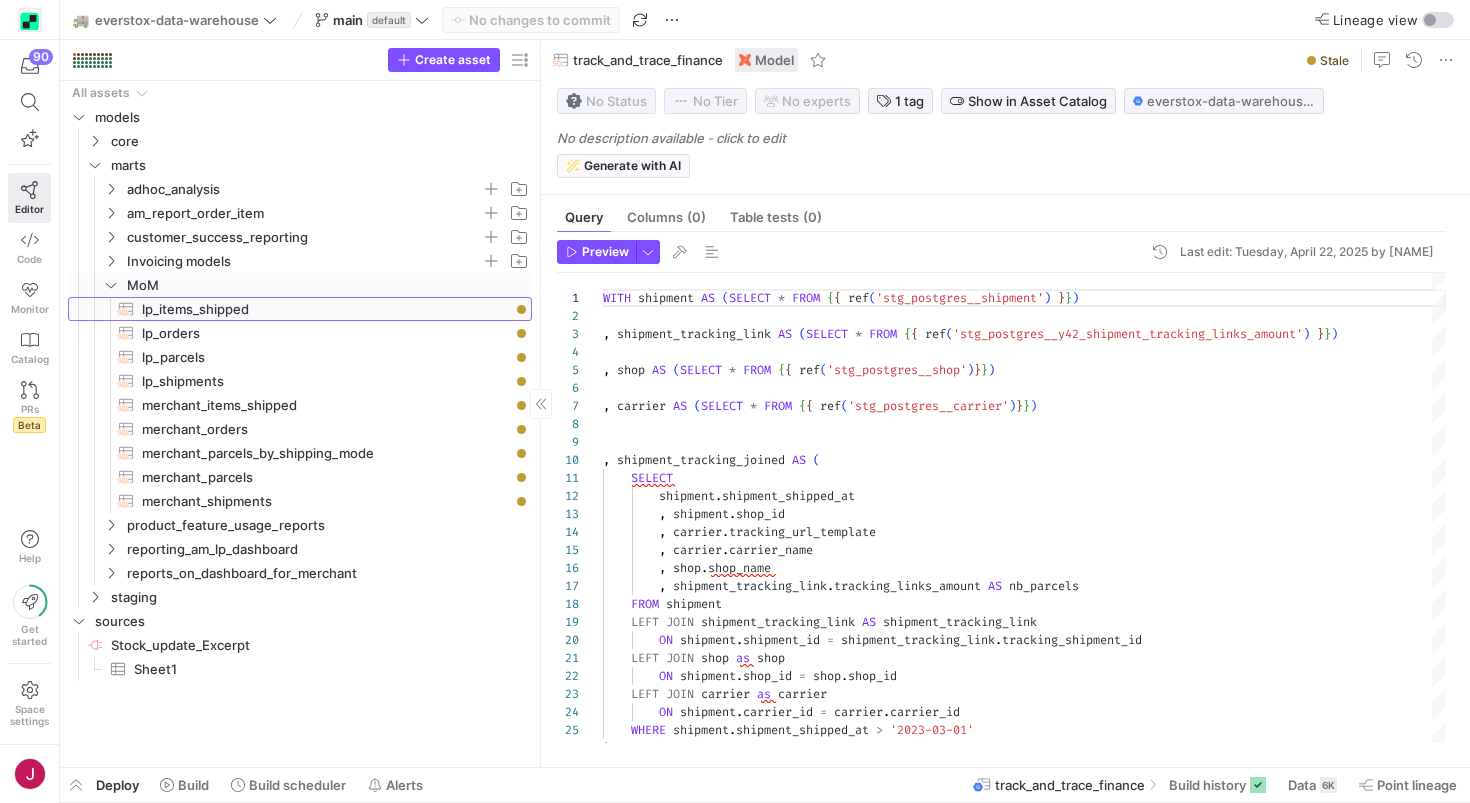 click on "lp_items_shipped​​​​​​​​​​" 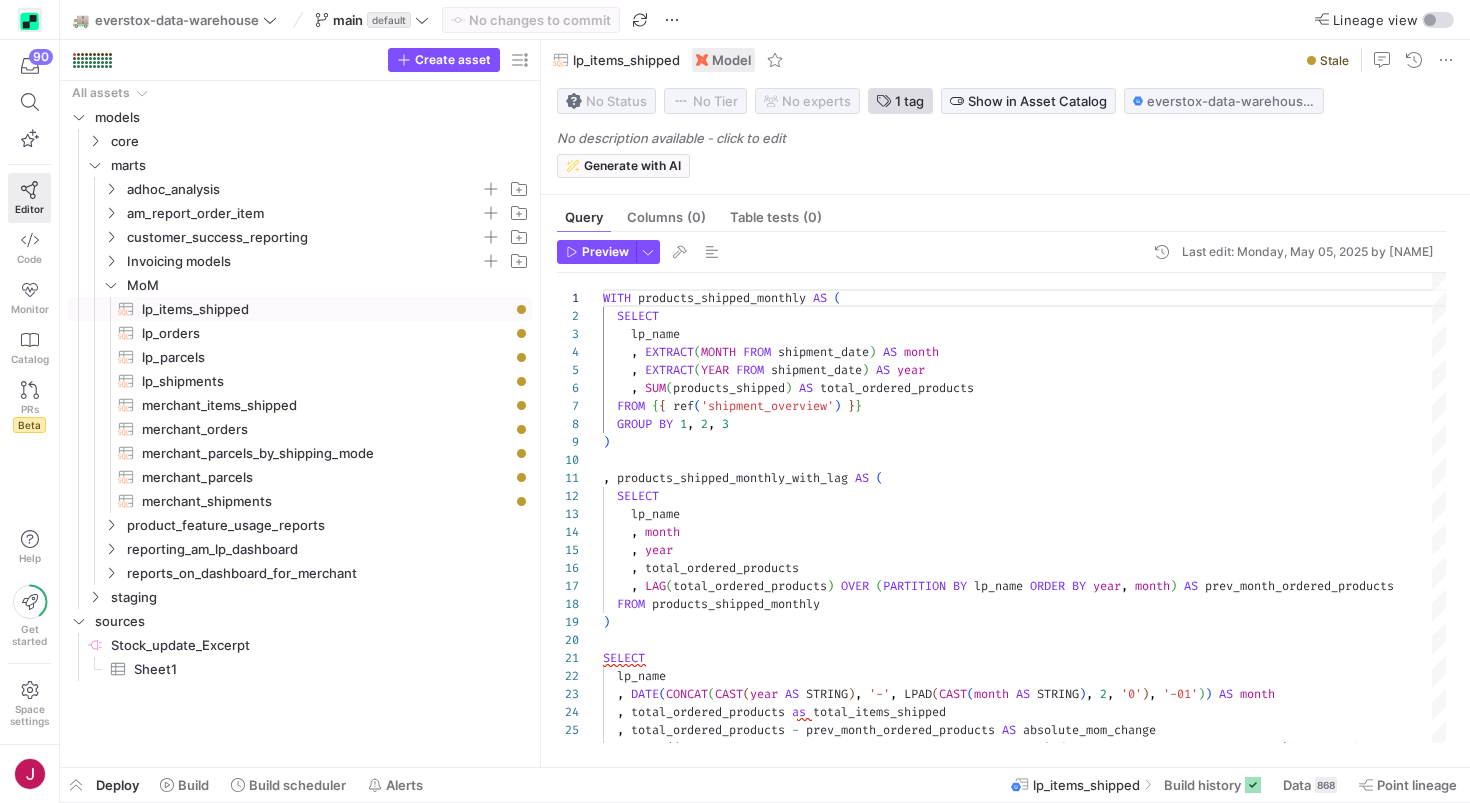 click on "1 tag" at bounding box center (909, 101) 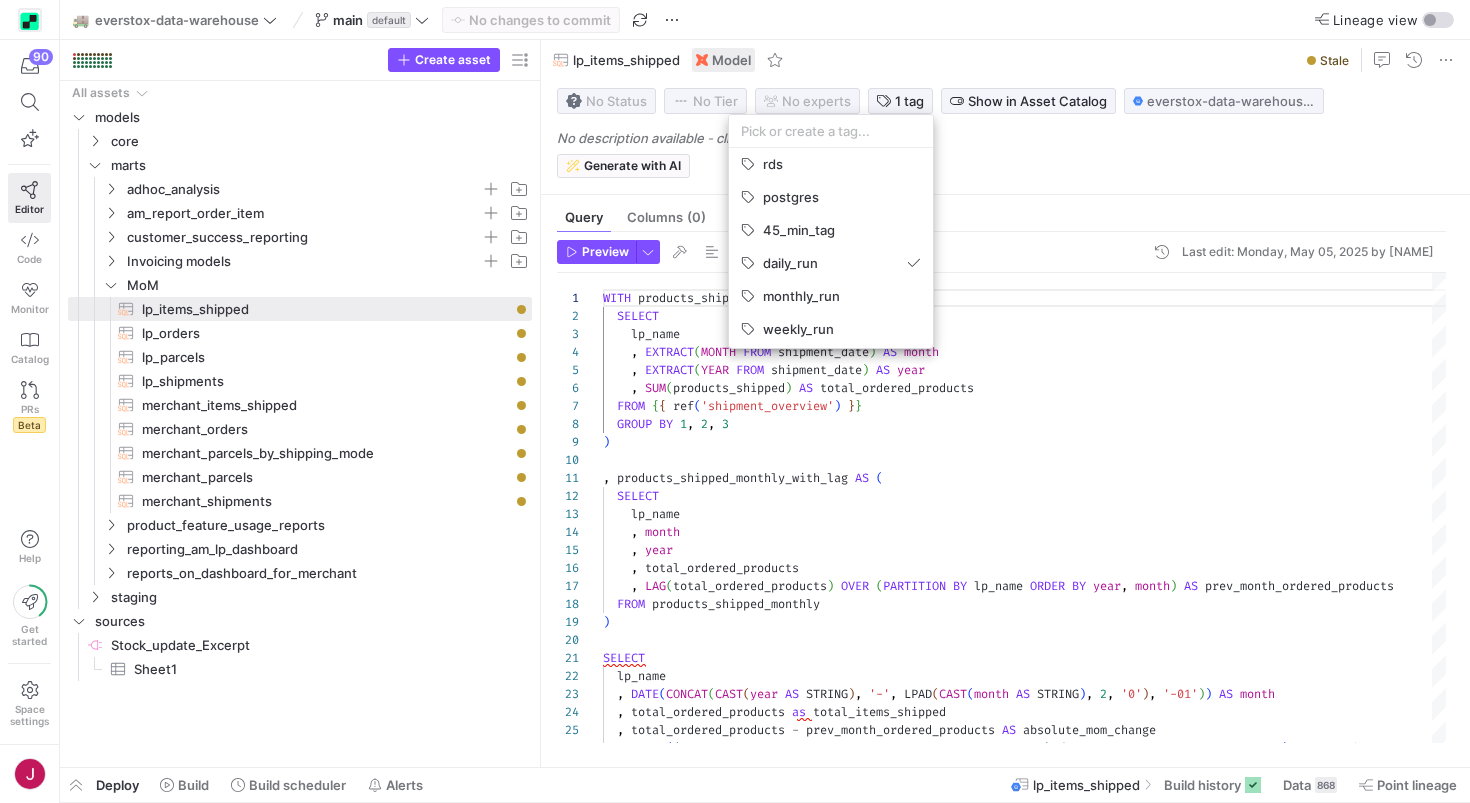 click at bounding box center (735, 401) 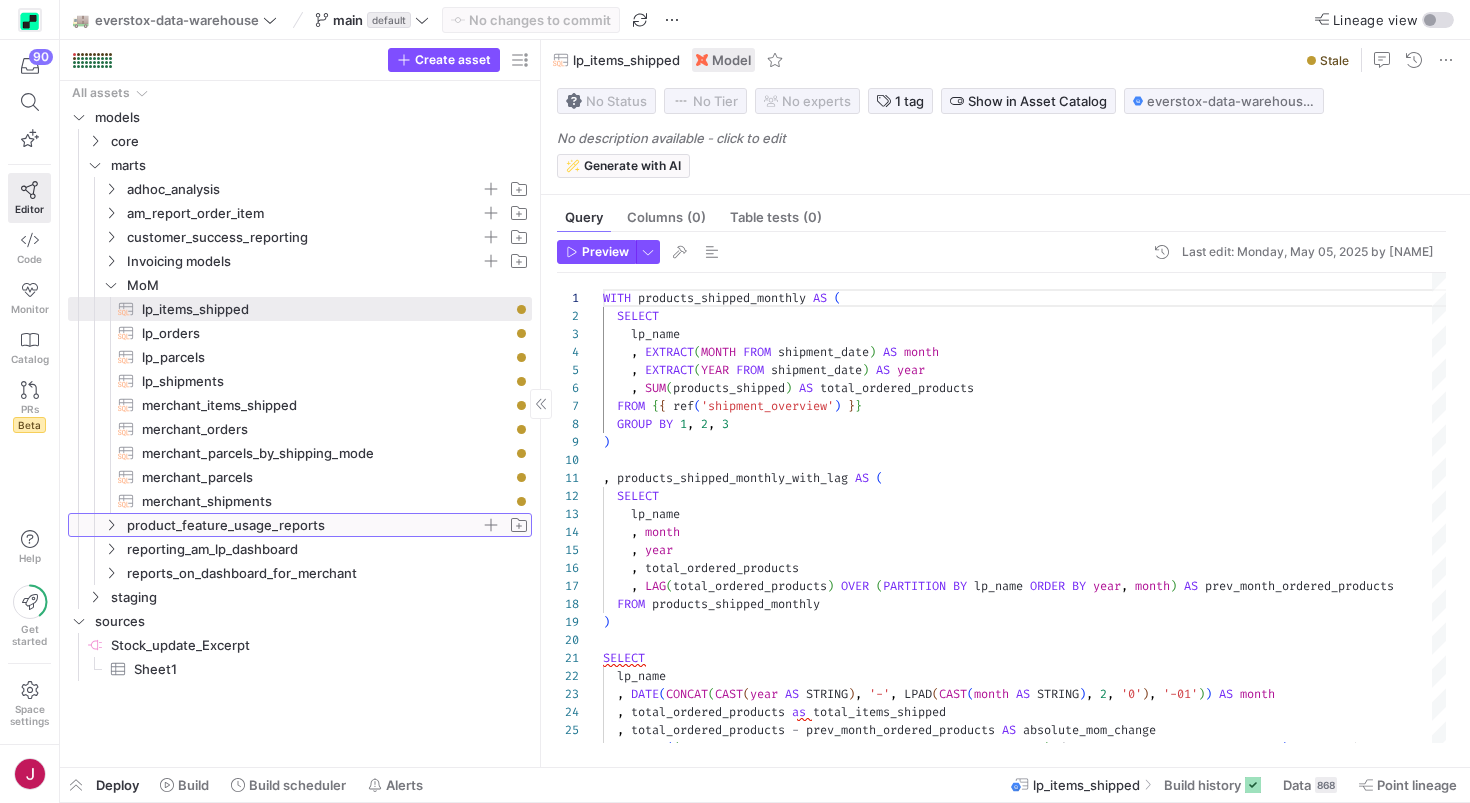 click 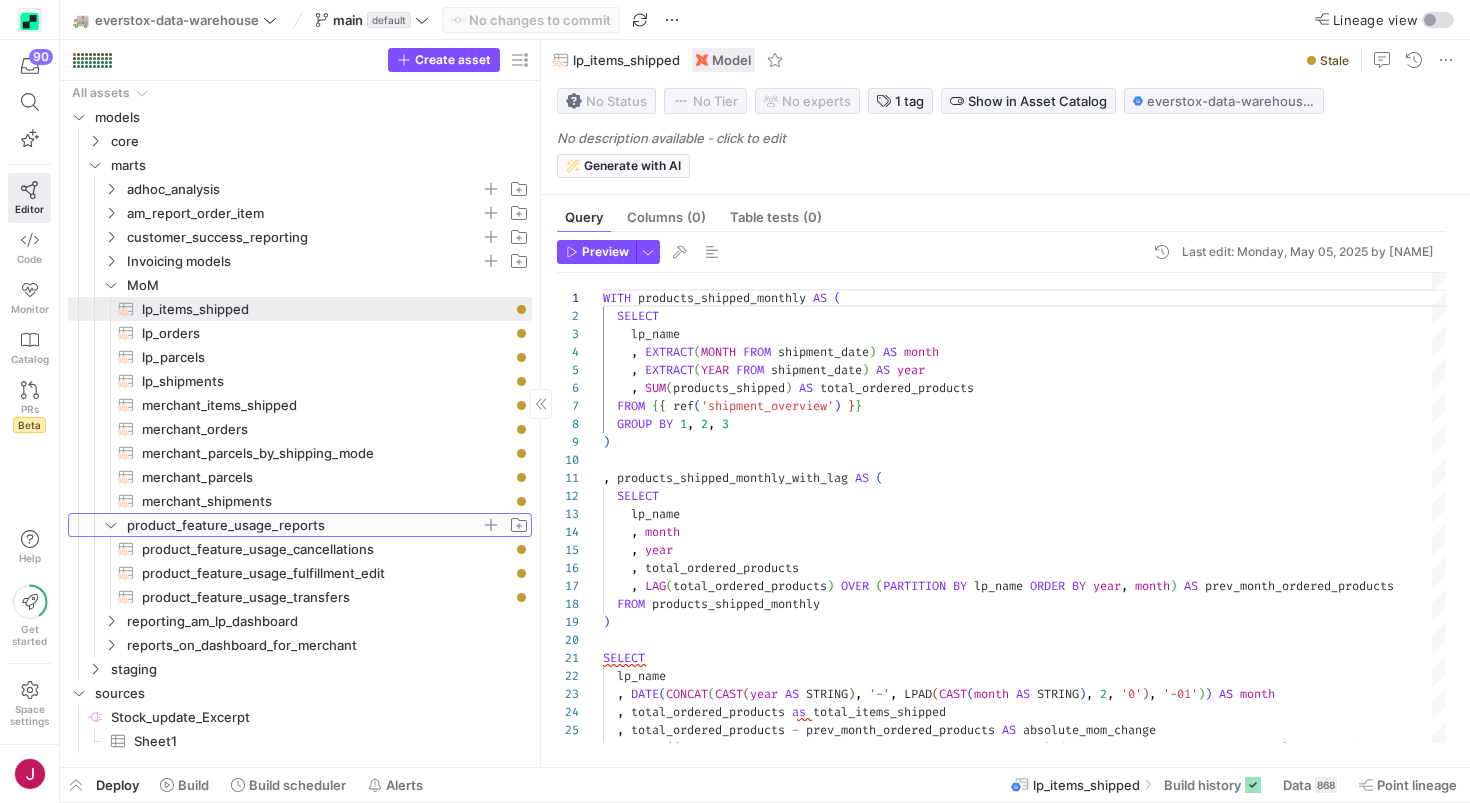 click on "product_feature_usage_reports" 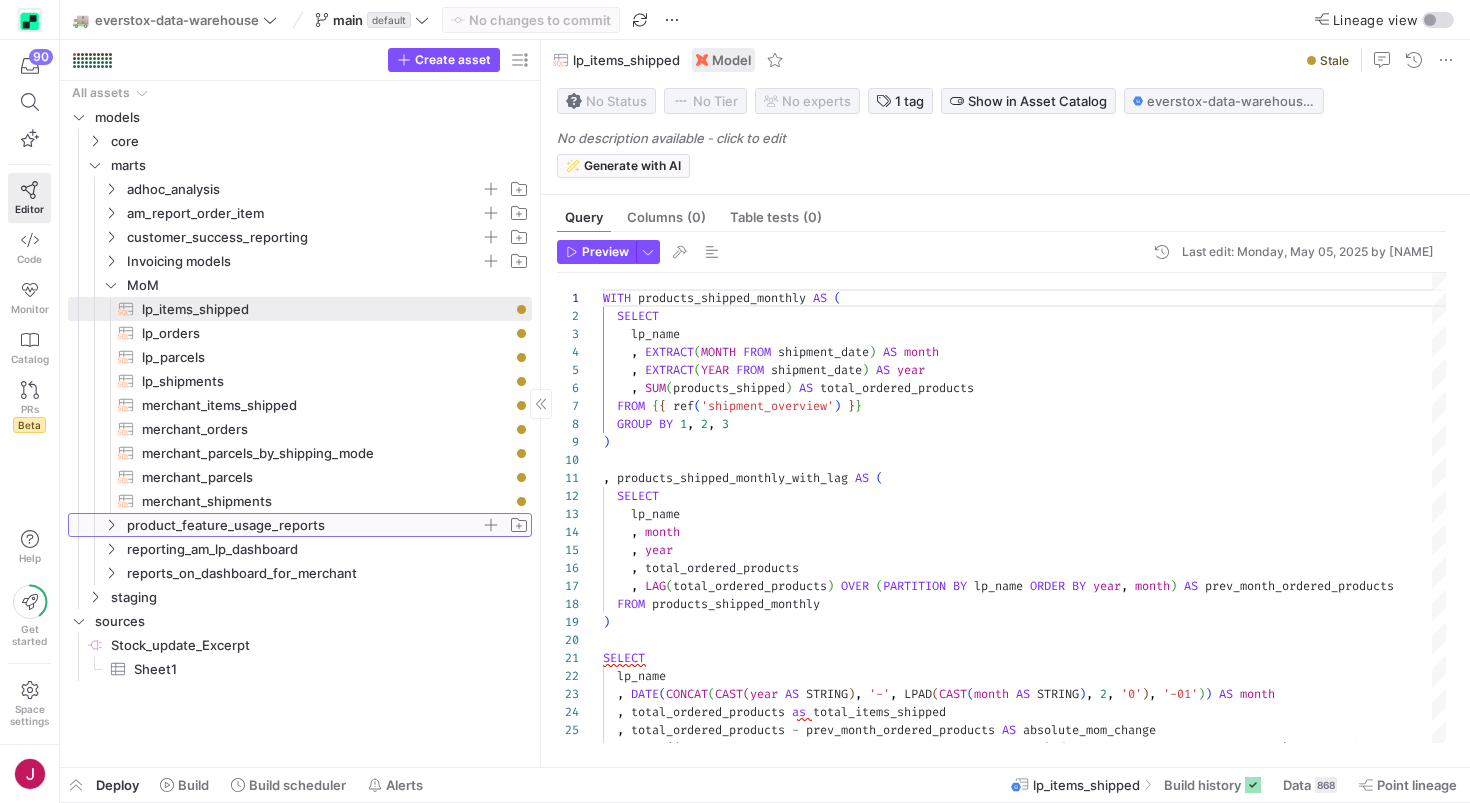 click on "product_feature_usage_reports" 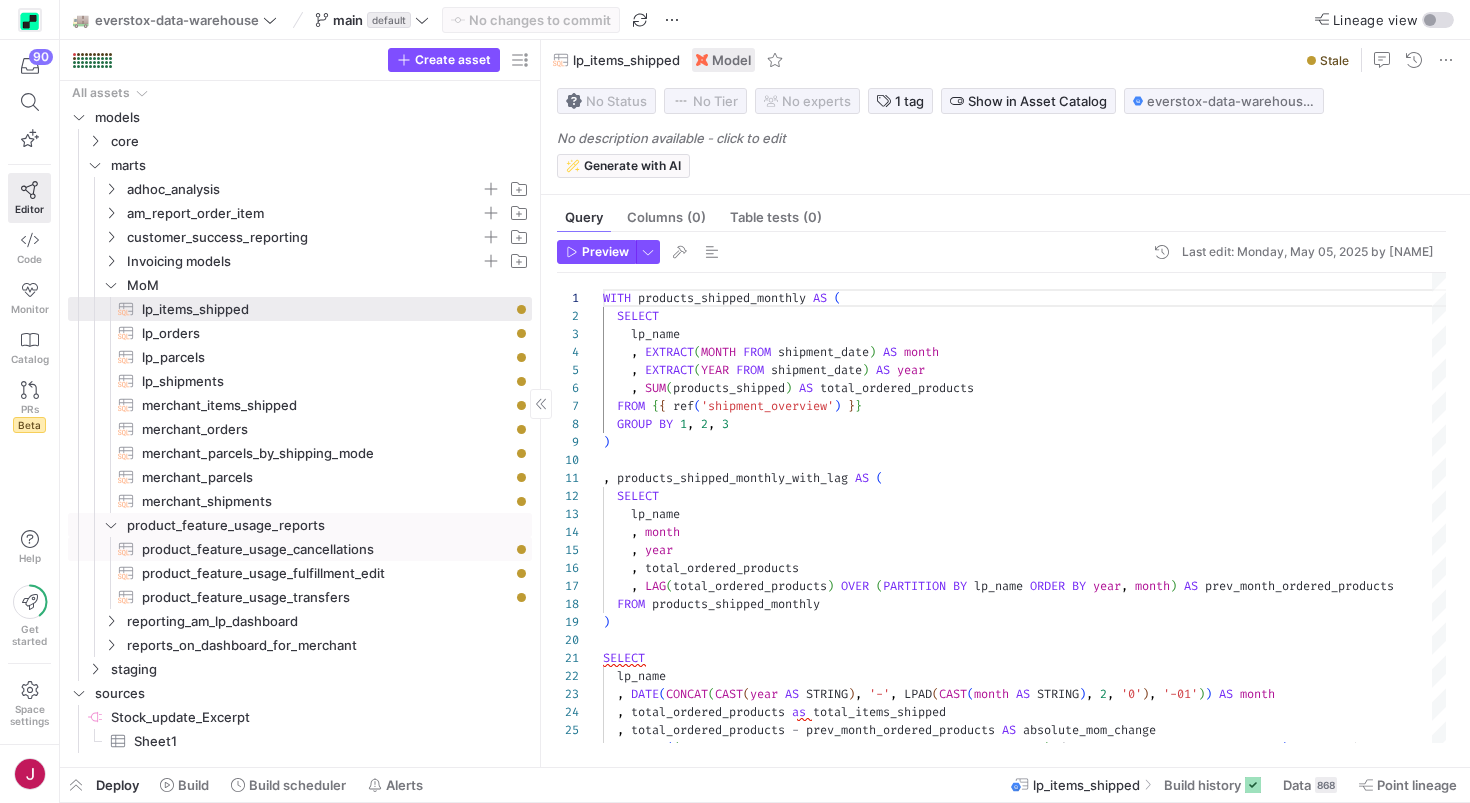 click on "product_feature_usage_cancellations​​​​​​​​​​" 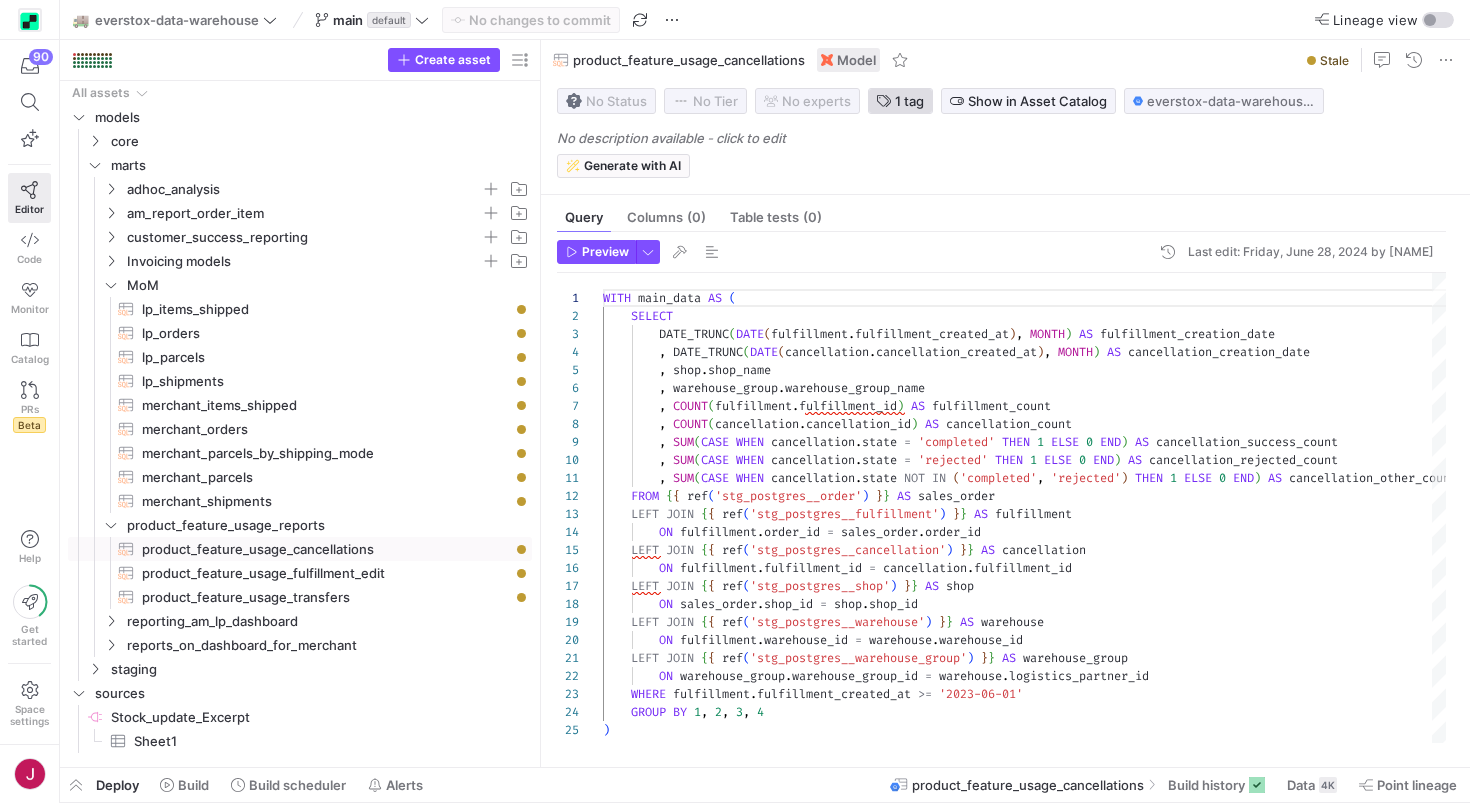 click on "1 tag" at bounding box center (909, 101) 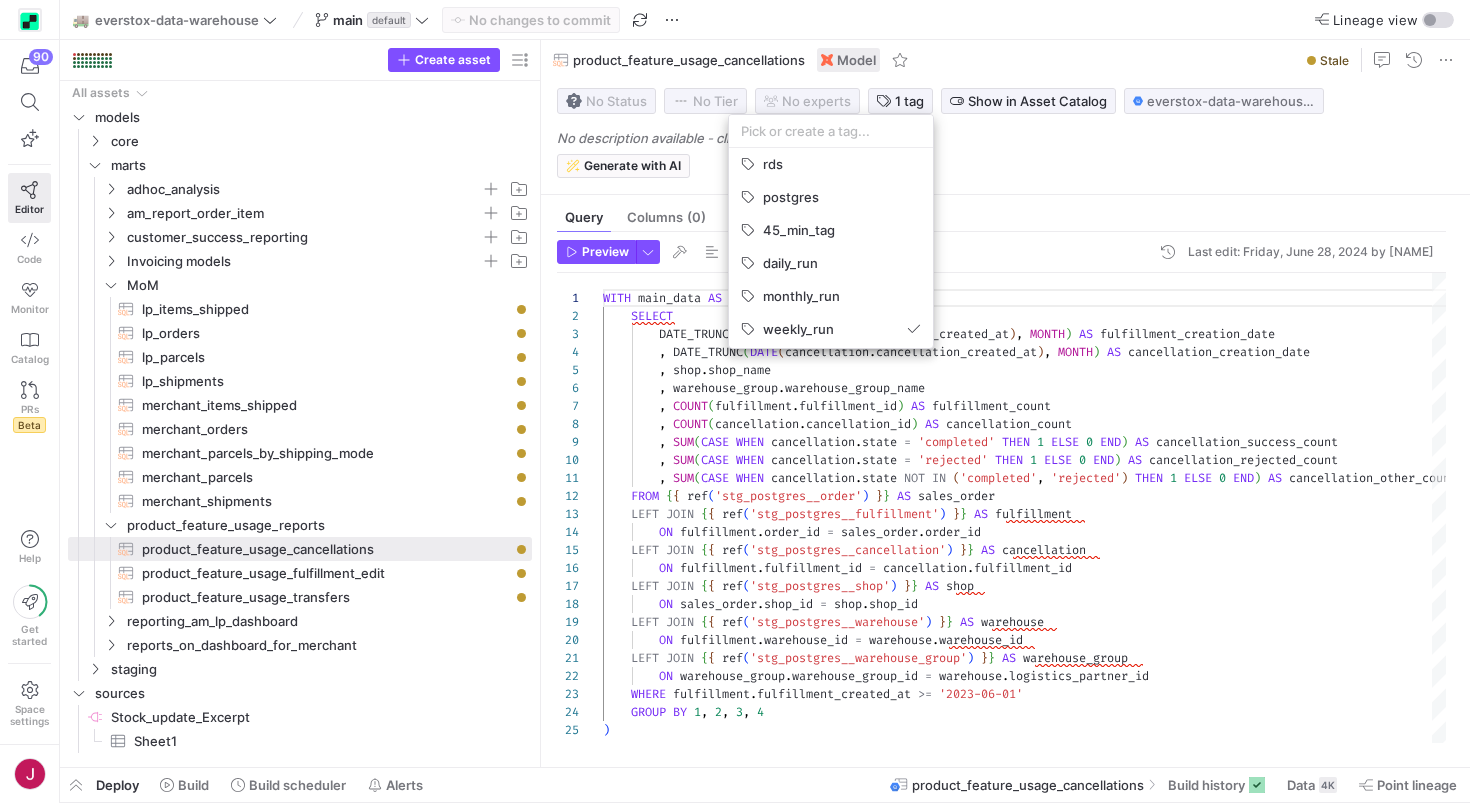 click at bounding box center [735, 401] 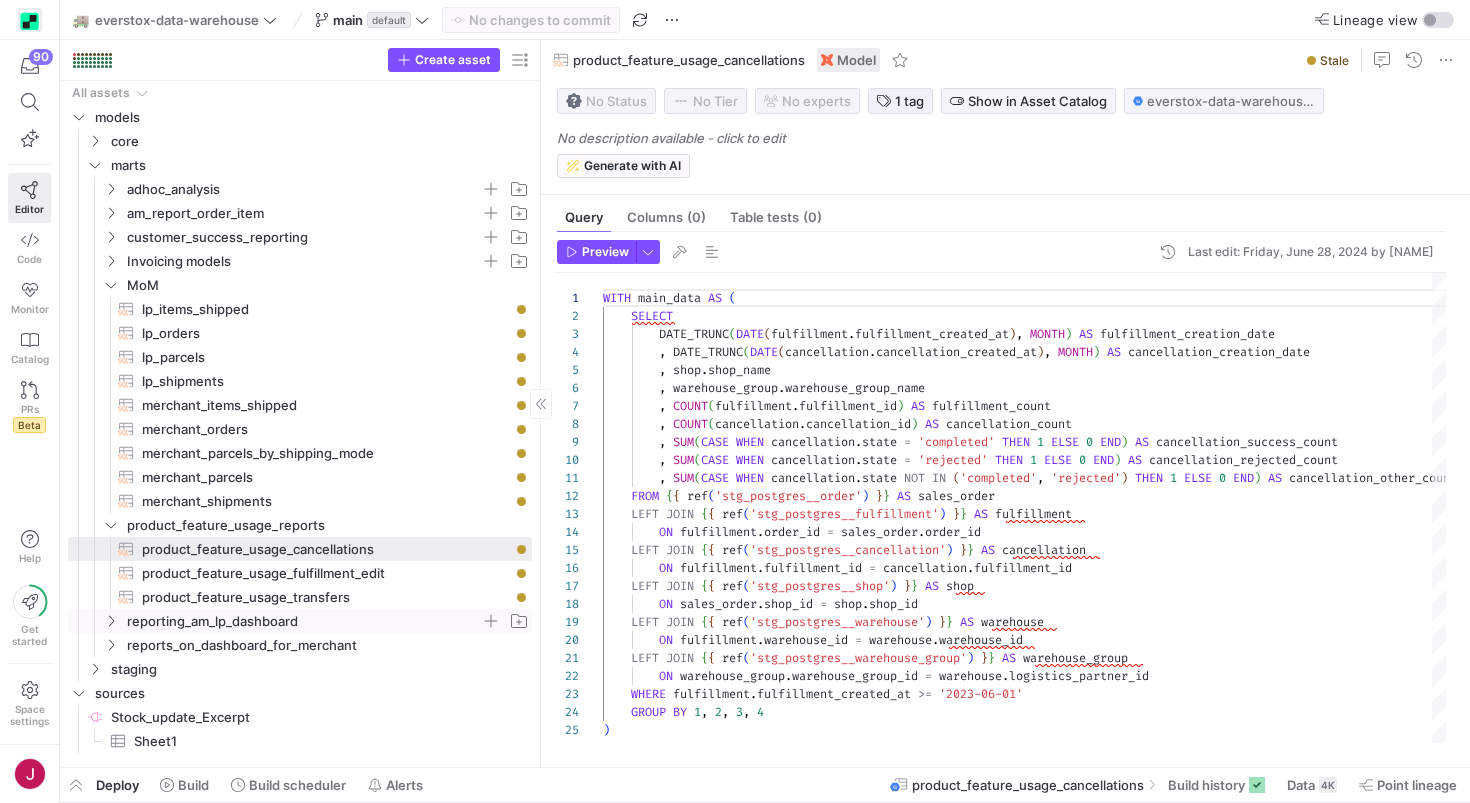 click on "reporting_am_lp_dashboard" 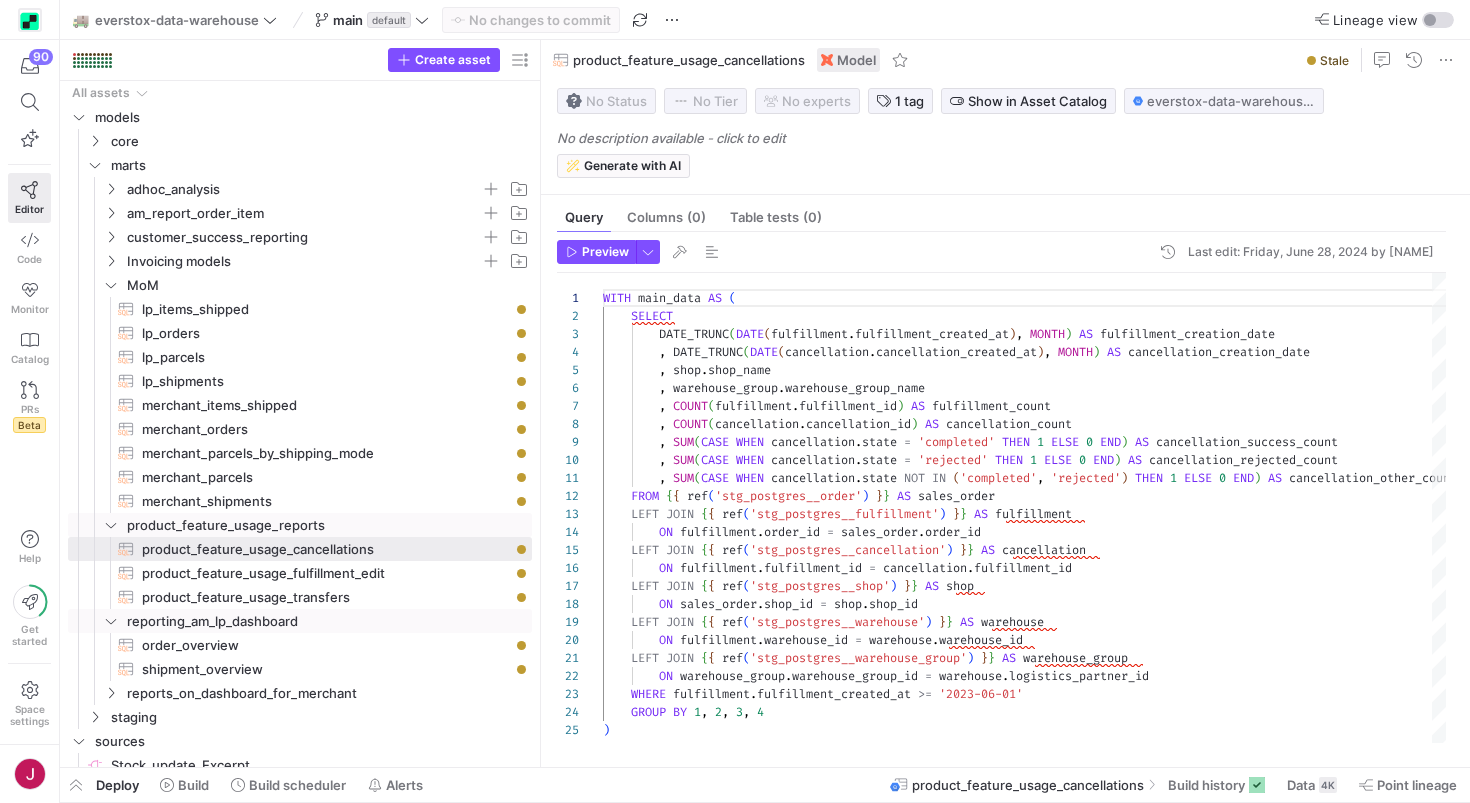 click 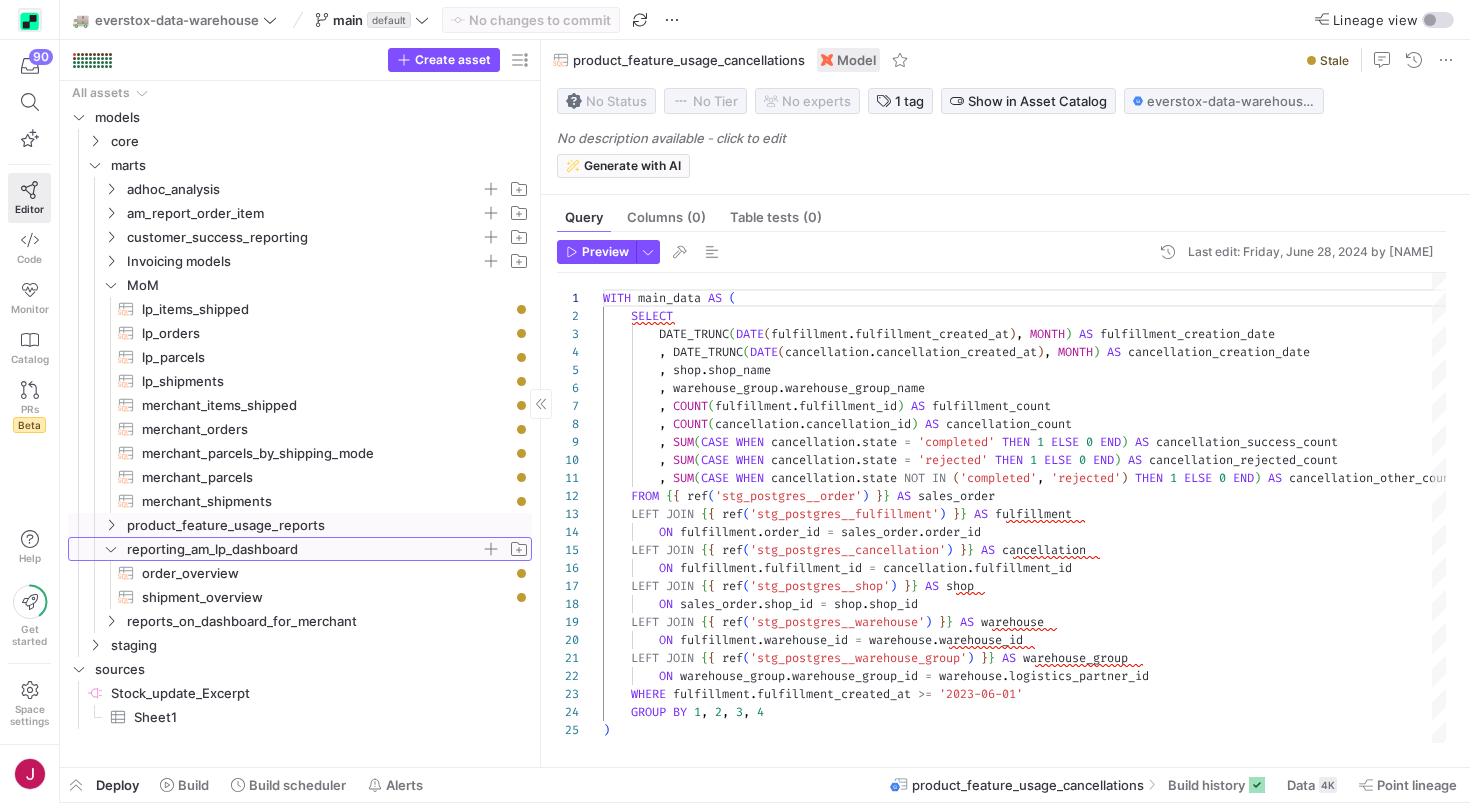 click 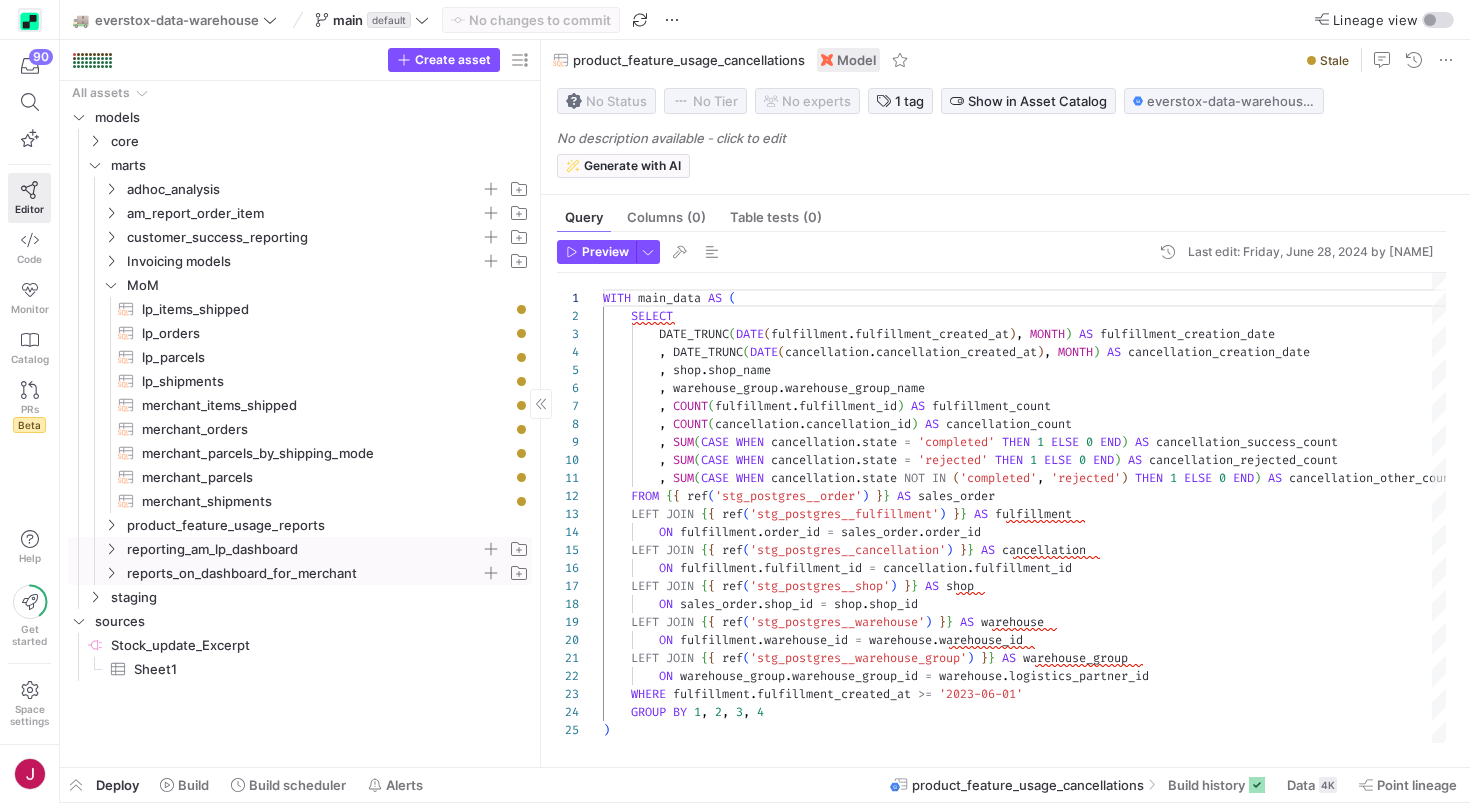 click on "reports_on_dashboard_for_merchant" 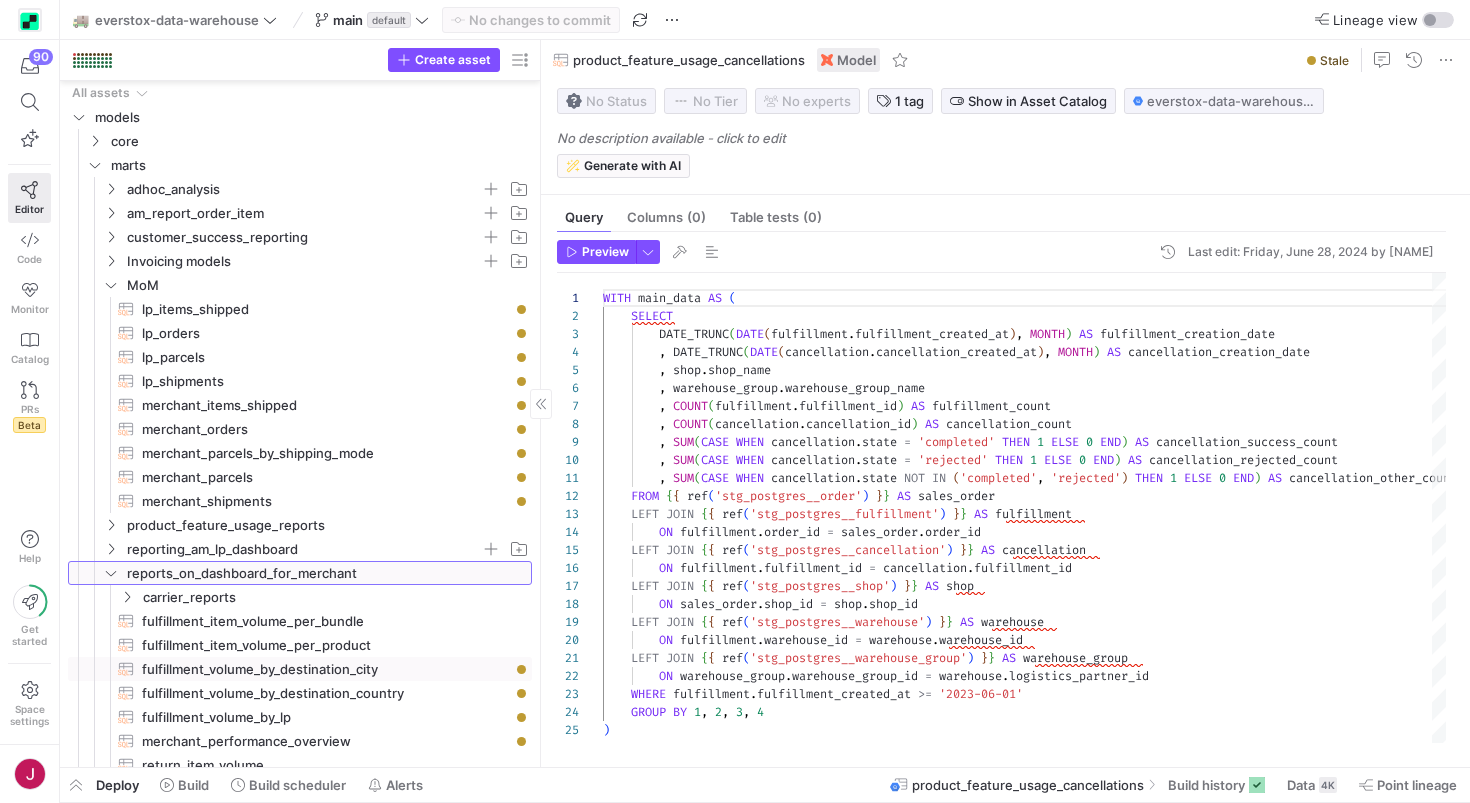 scroll, scrollTop: 69, scrollLeft: 0, axis: vertical 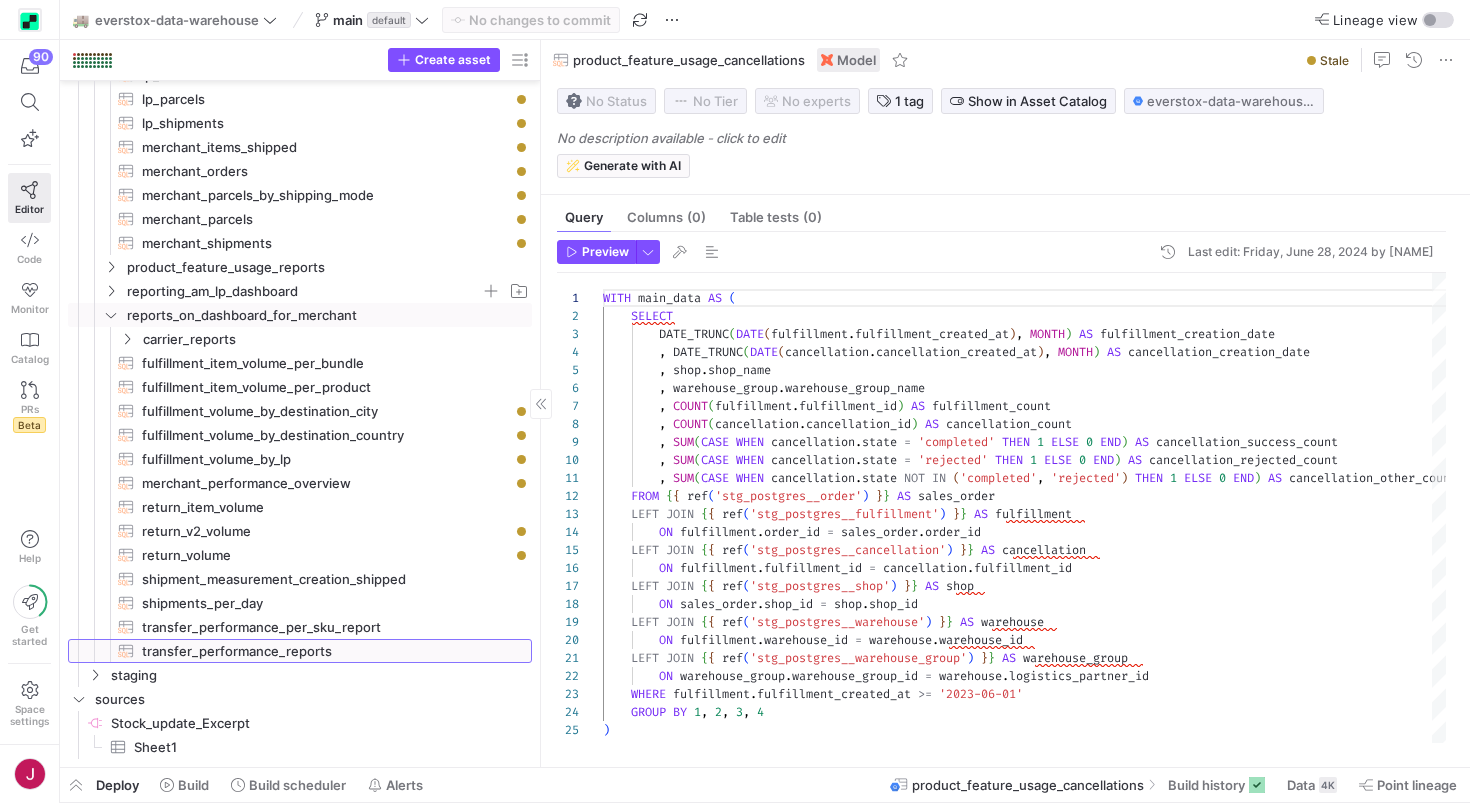 click on "transfer_performance_reports​​​​​​​​​​" 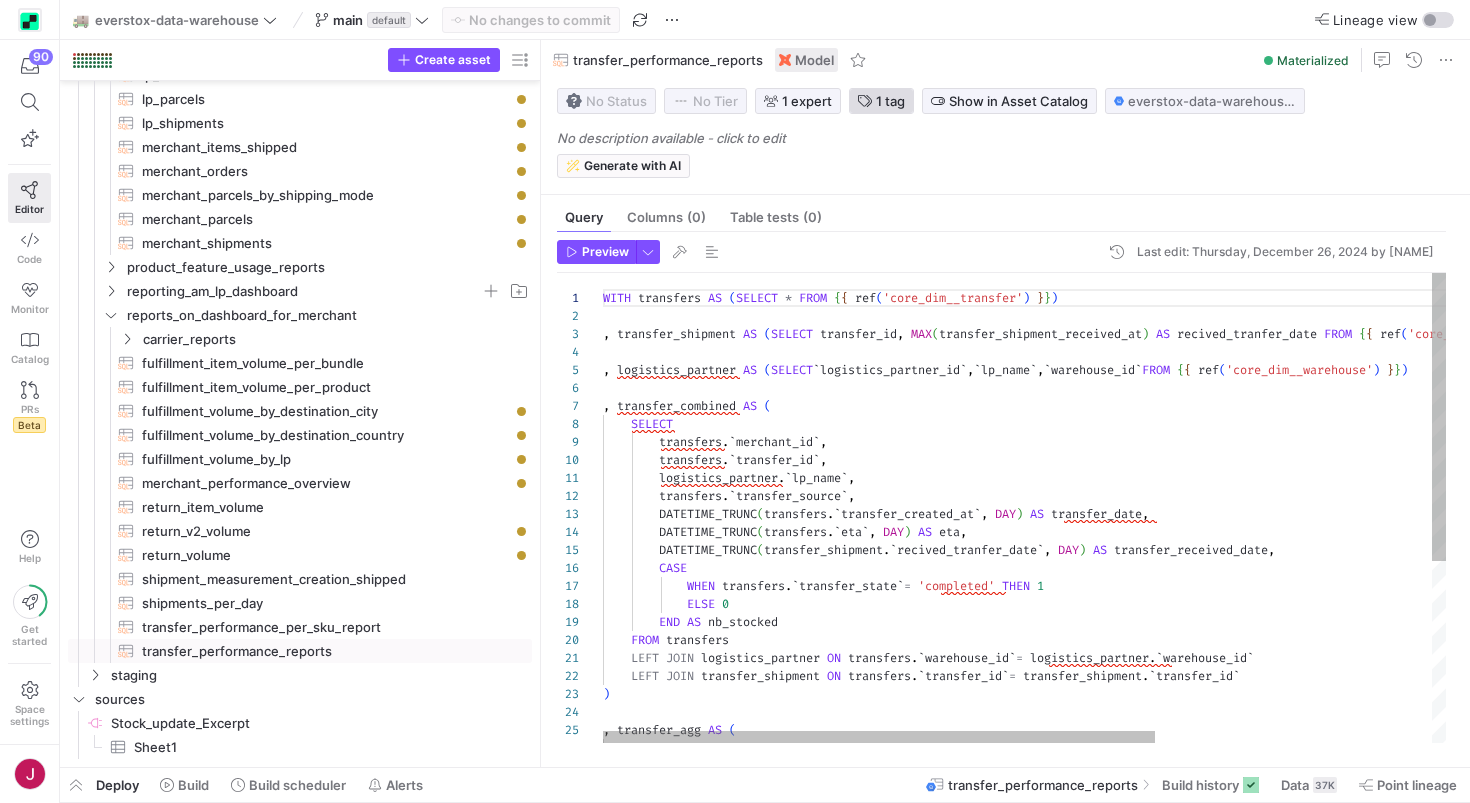 click 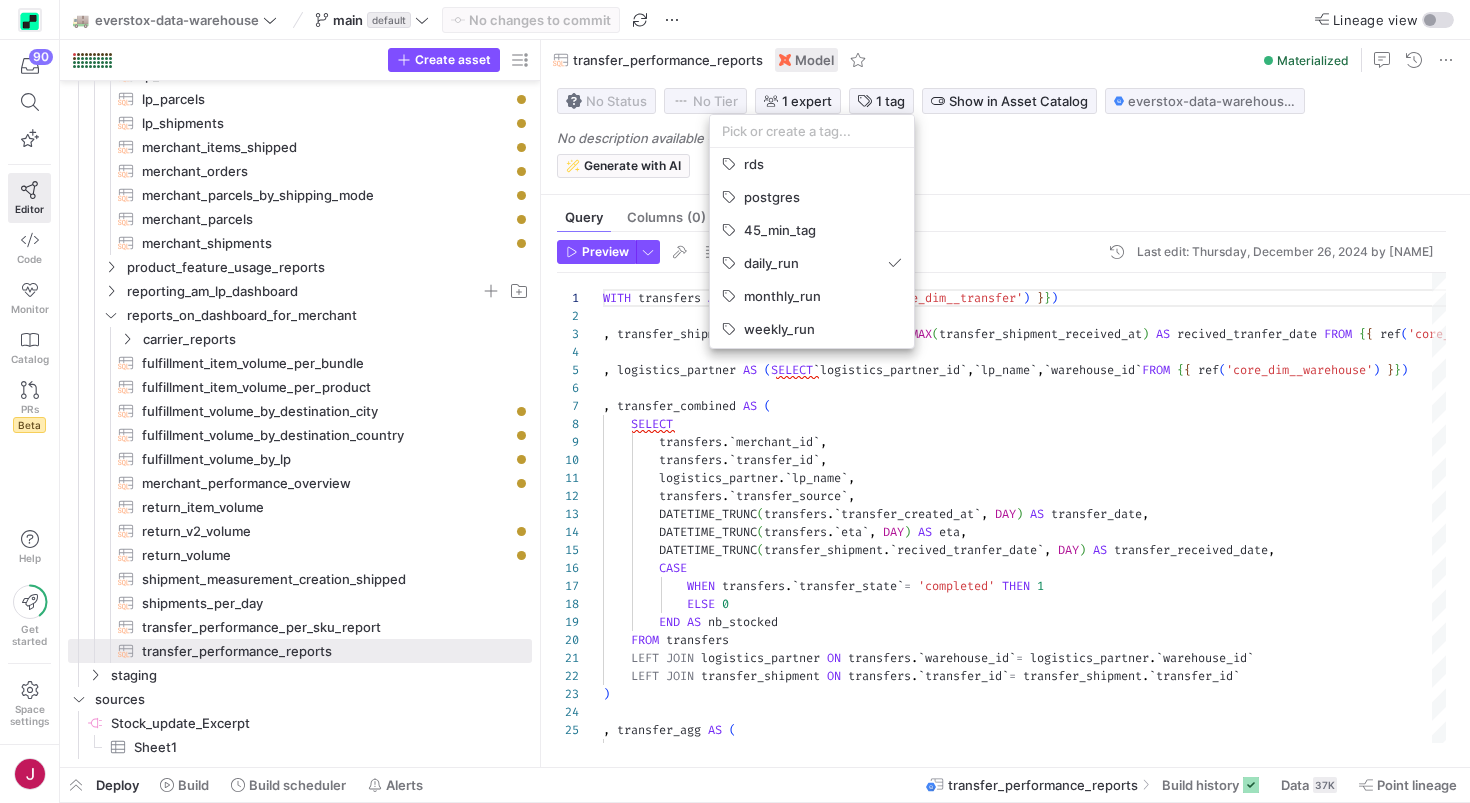 click at bounding box center [735, 401] 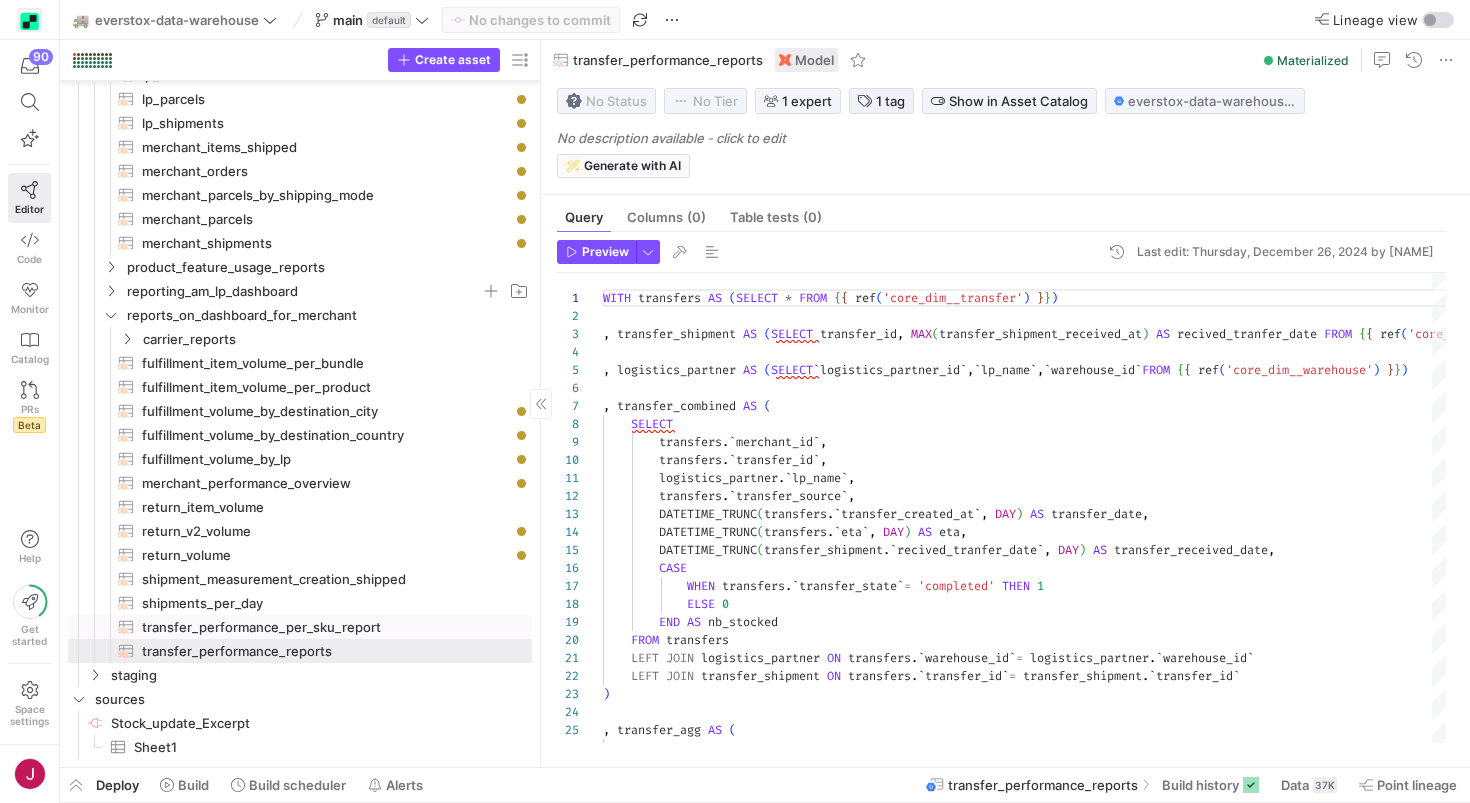 click on "transfer_performance_per_sku_report​​​​​​​​​​" 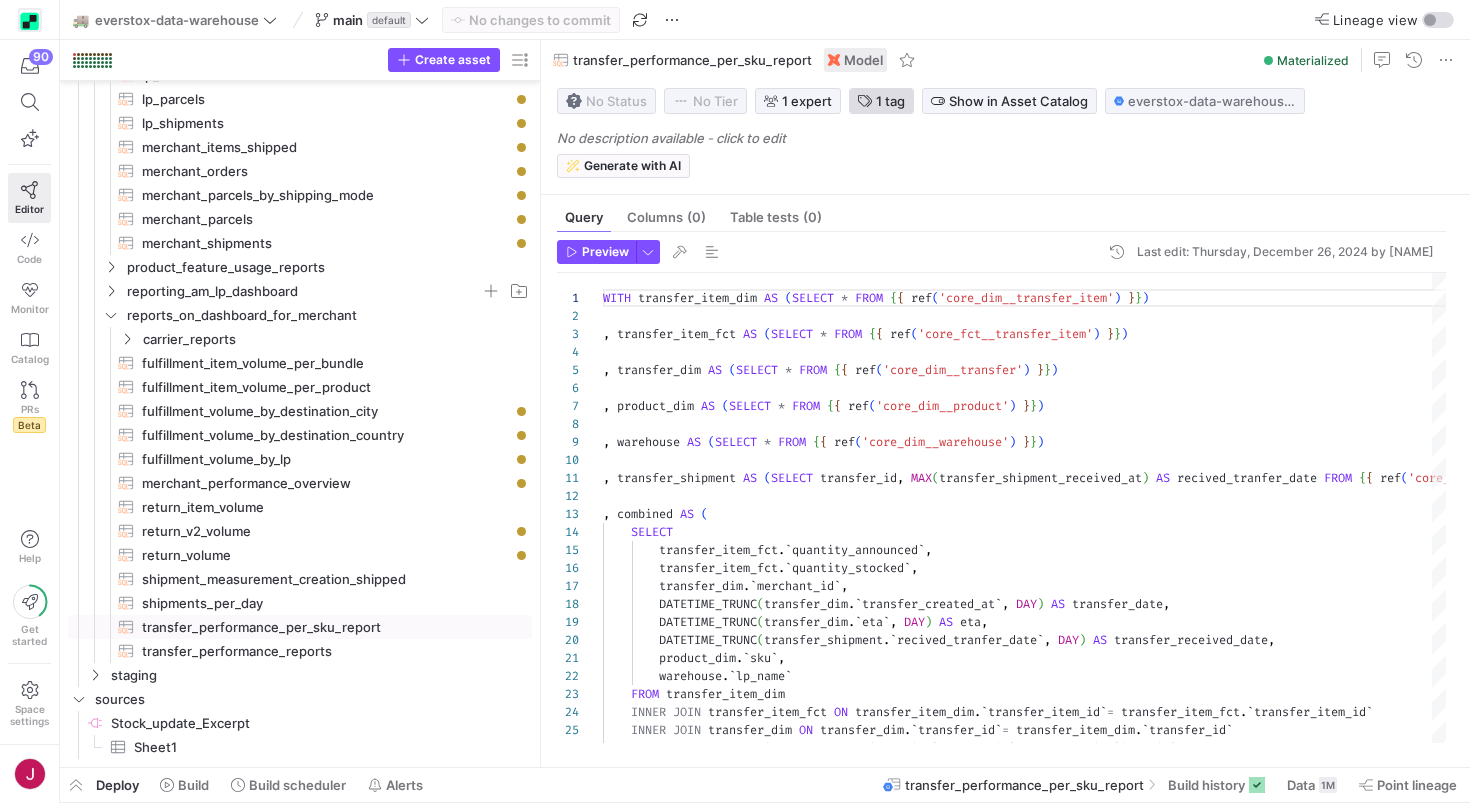 click on "1 tag" at bounding box center (890, 101) 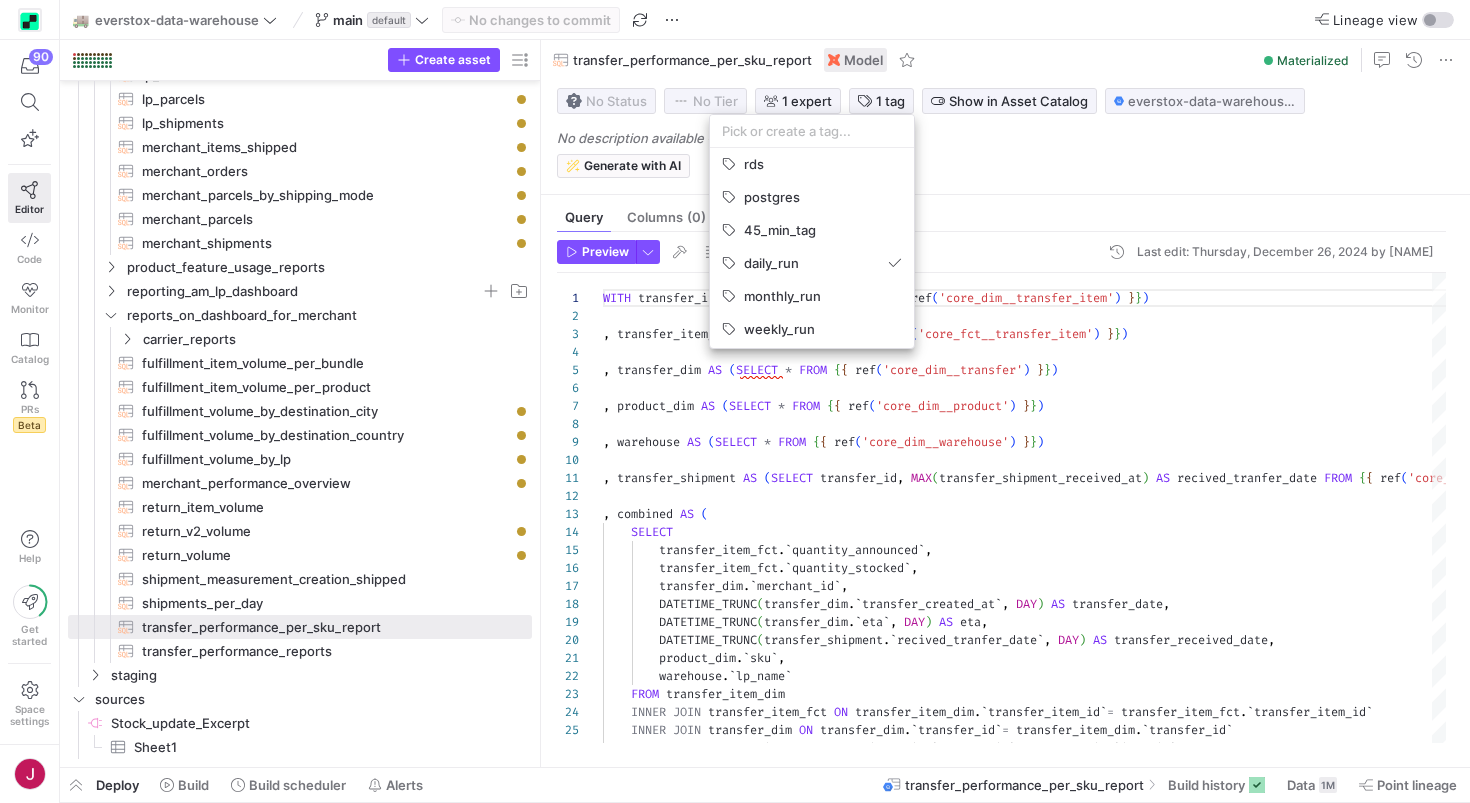 click at bounding box center [735, 401] 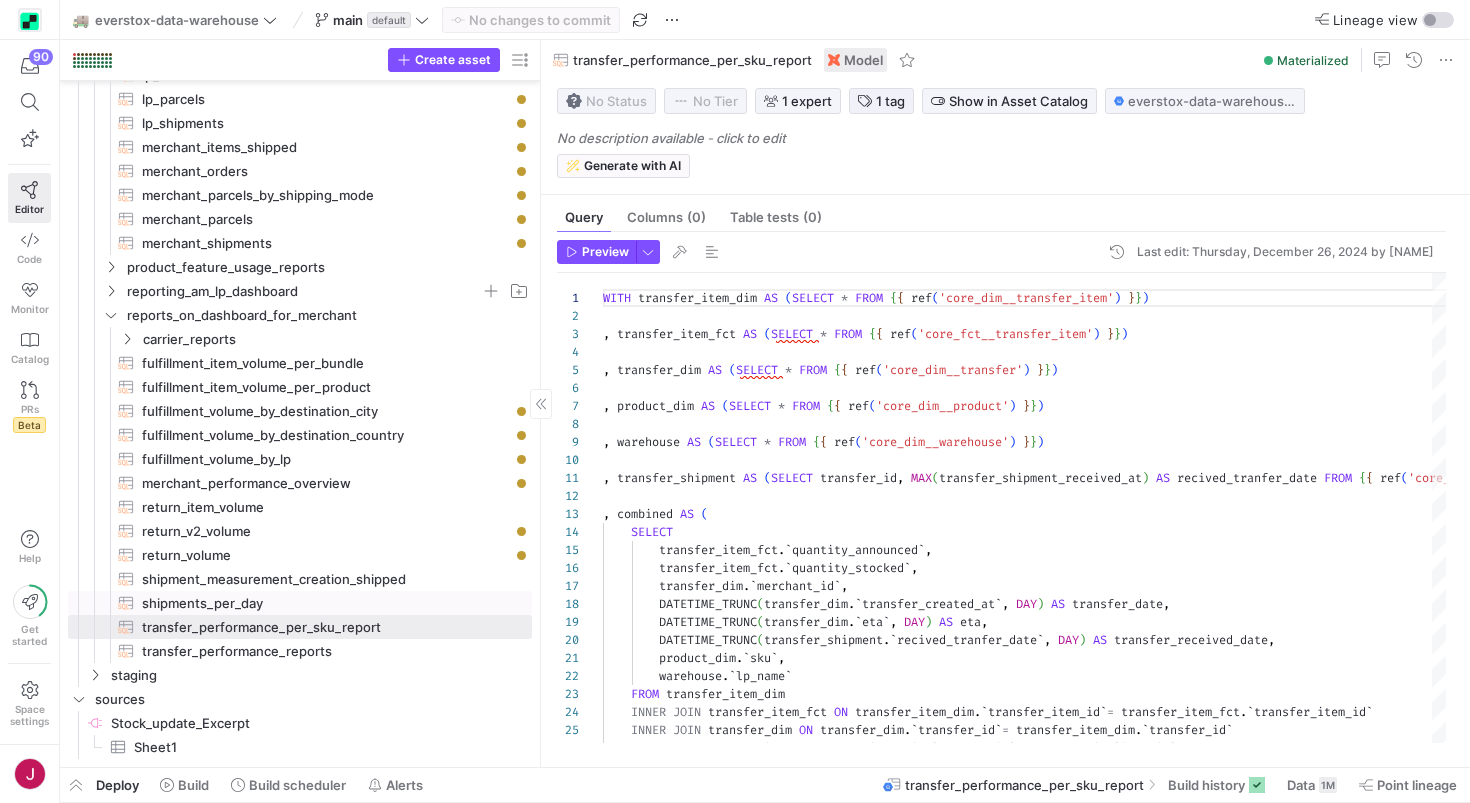 click on "shipments_per_day​​​​​​​​​​" 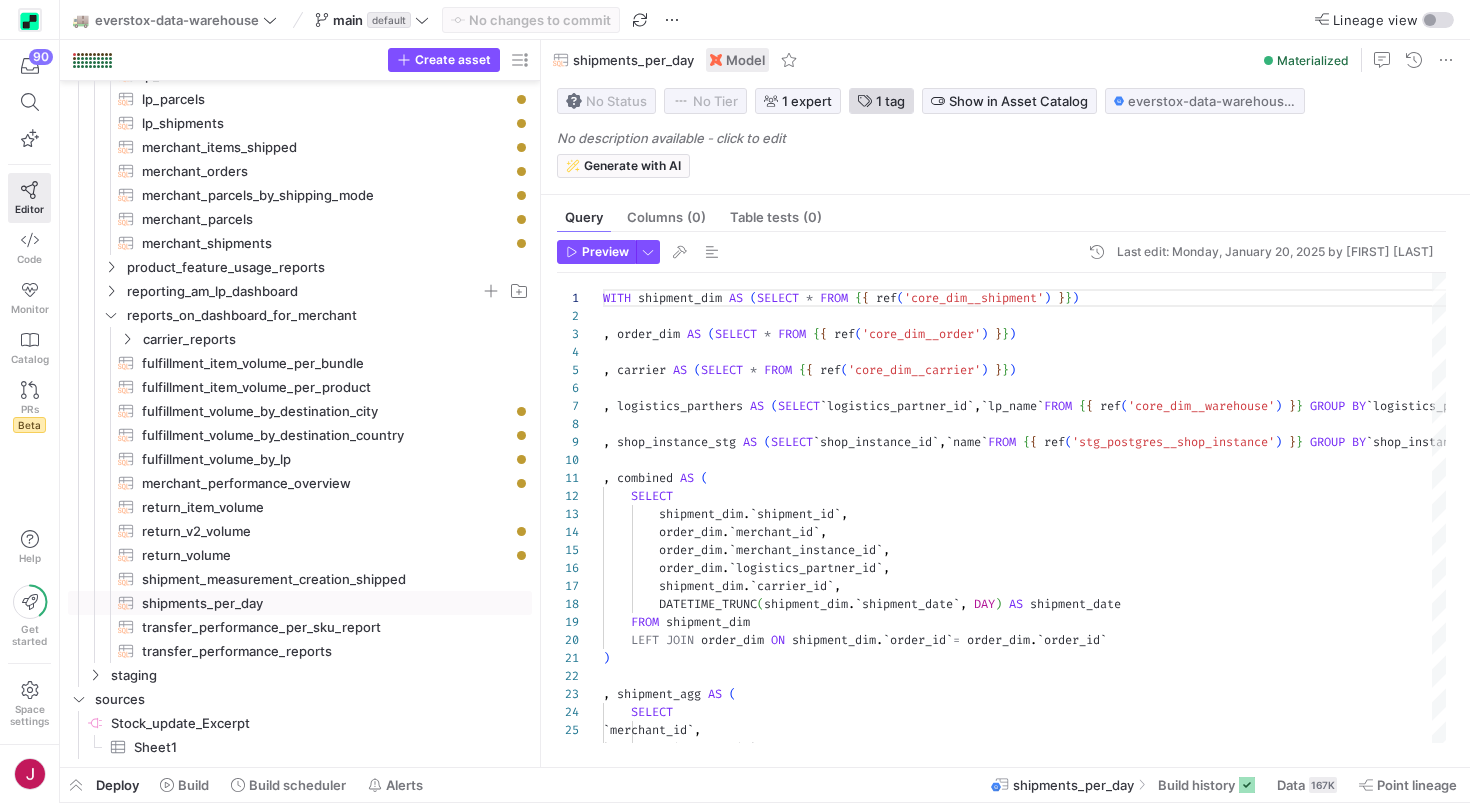 click at bounding box center (881, 101) 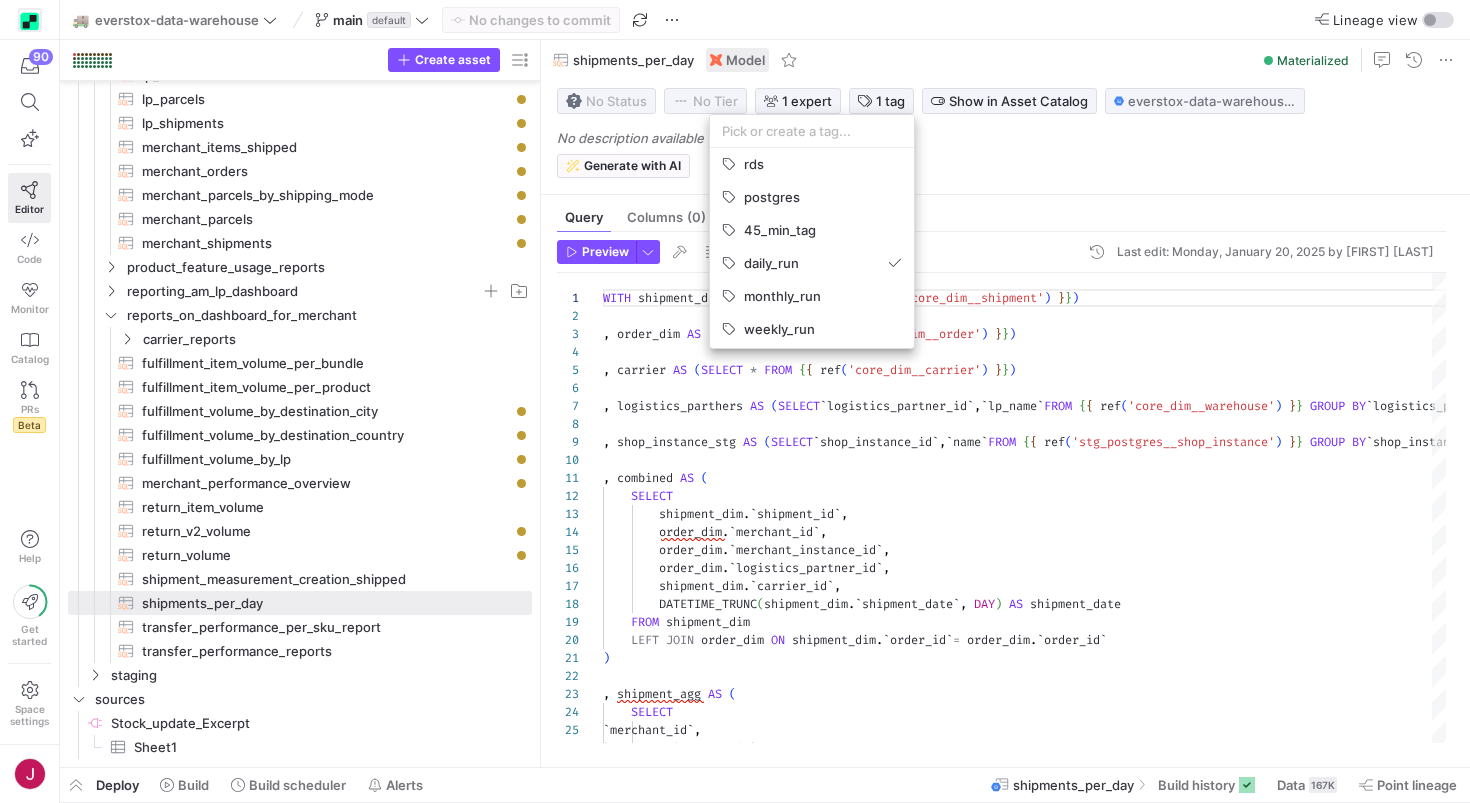click at bounding box center (735, 401) 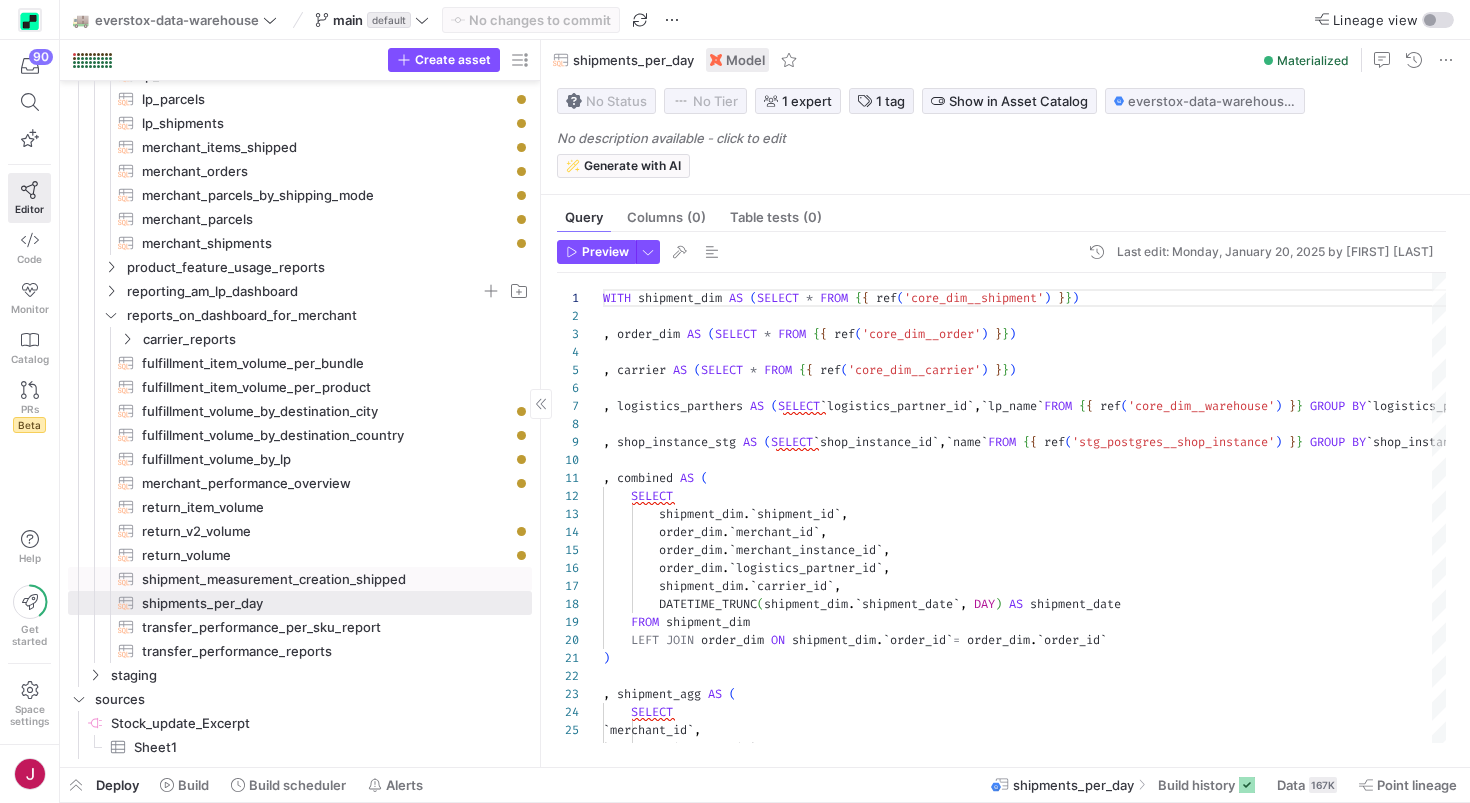 click on "shipment_measurement_creation_shipped​​​​​​​​​​" 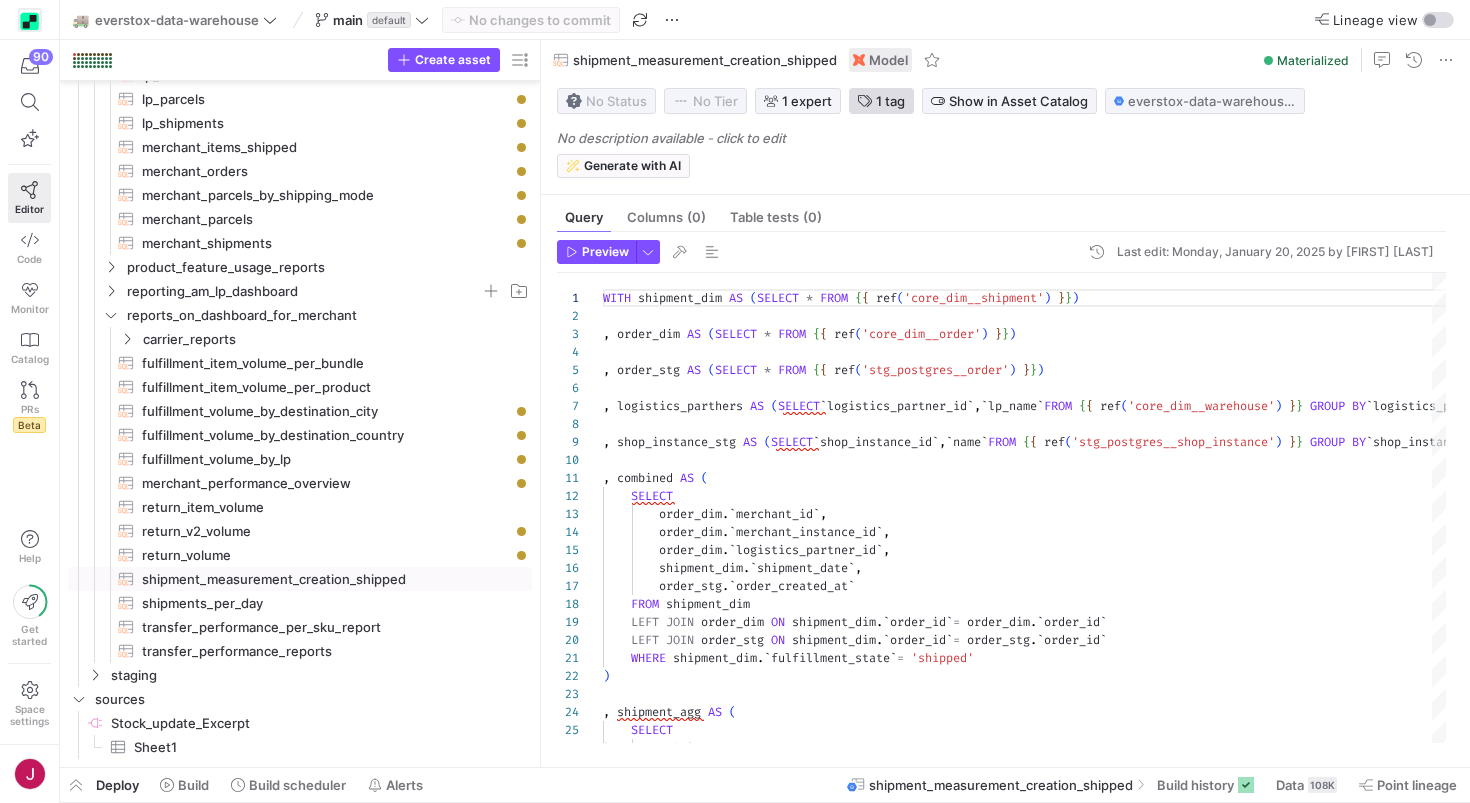 click on "1 tag" at bounding box center (890, 101) 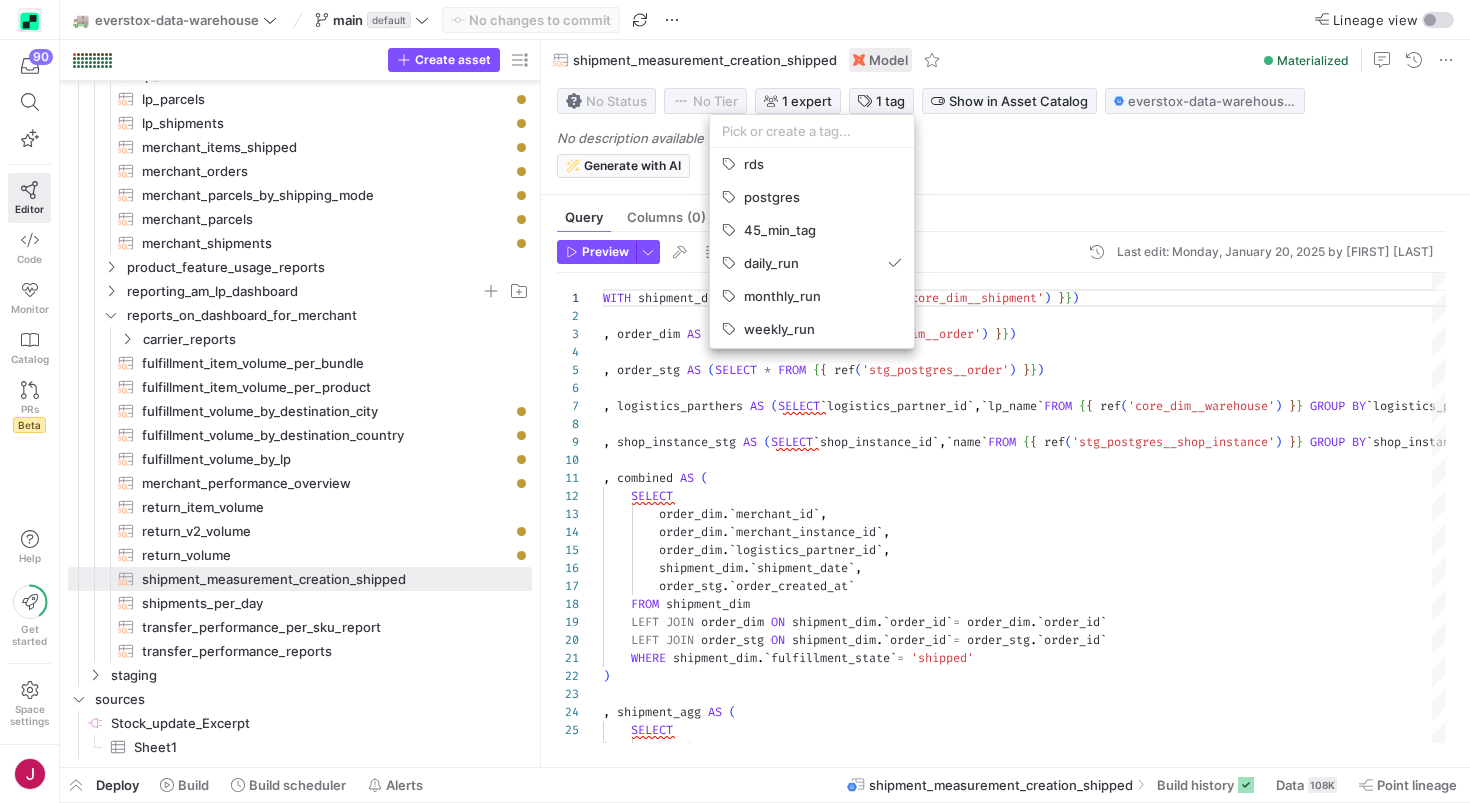 click at bounding box center (735, 401) 